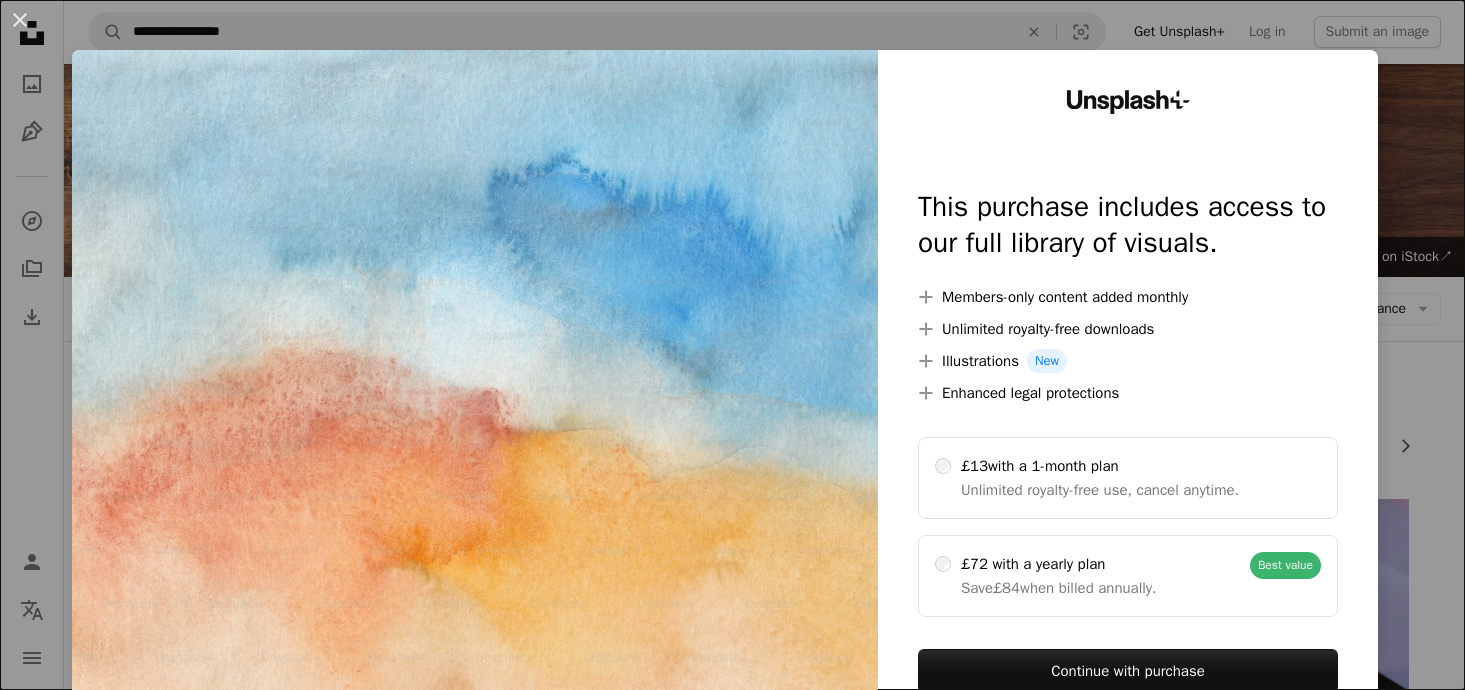 scroll, scrollTop: 1733, scrollLeft: 0, axis: vertical 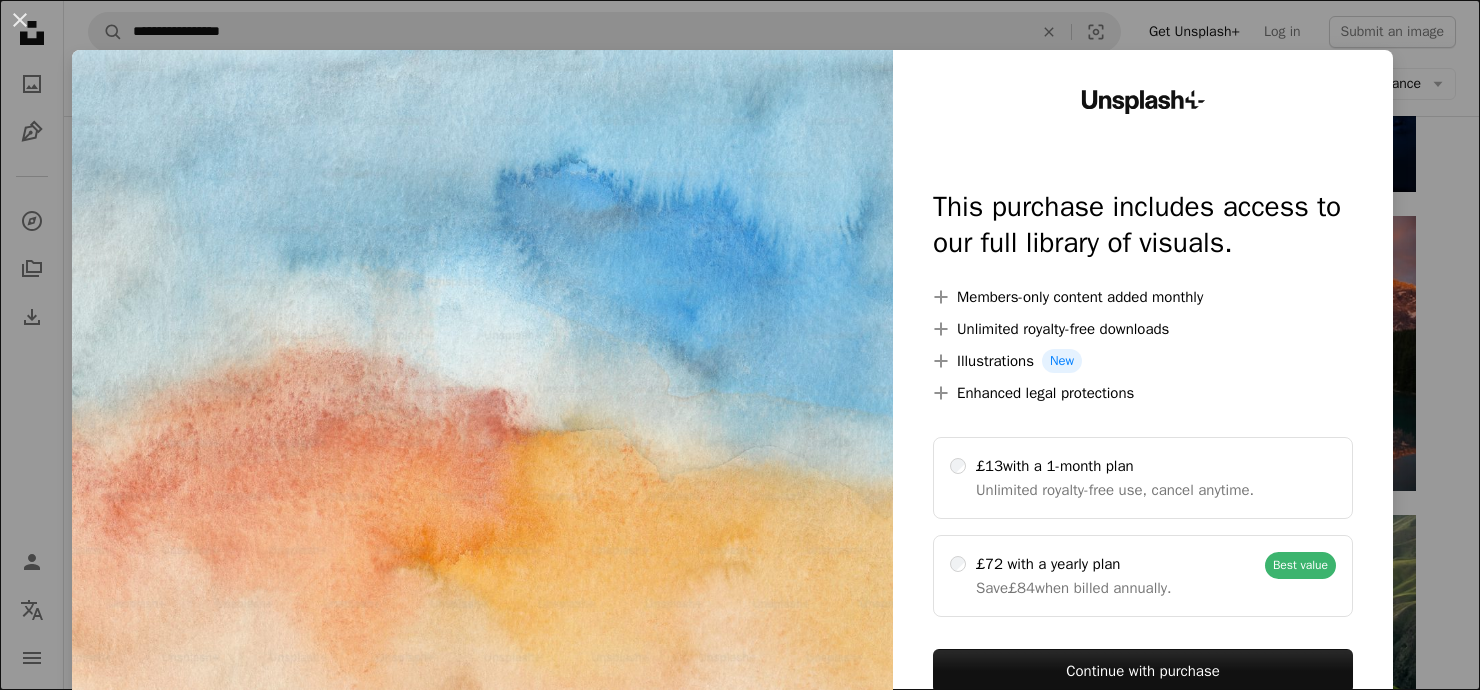 click on "An X shape Unsplash+ This purchase includes access to our full library of visuals. A plus sign Members-only content added monthly A plus sign Unlimited royalty-free downloads A plus sign Illustrations  New A plus sign Enhanced legal protections £13  with a 1-month plan Unlimited royalty-free use, cancel anytime. £72   with a yearly plan Save  £84  when billed annually. Best value Continue with purchase Taxes where applicable. Renews automatically. Cancel anytime." at bounding box center [740, 345] 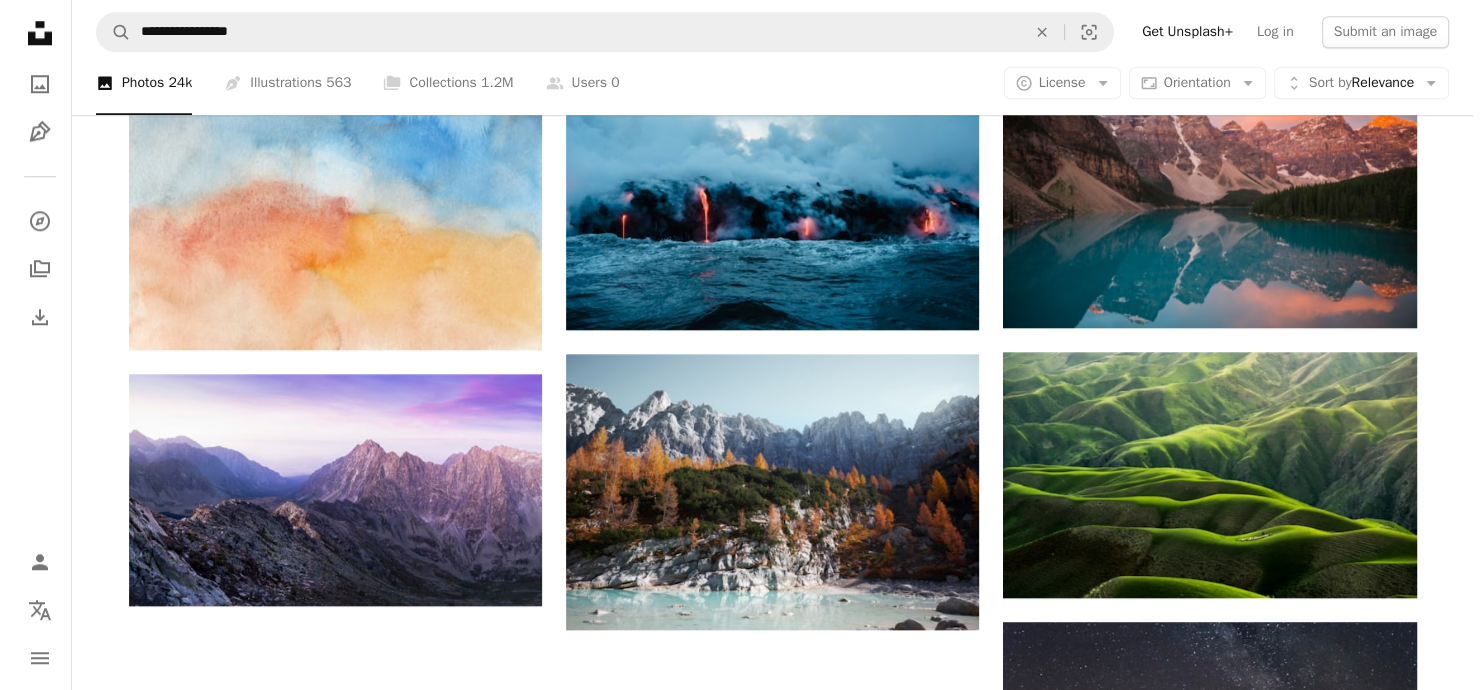 scroll, scrollTop: 2143, scrollLeft: 0, axis: vertical 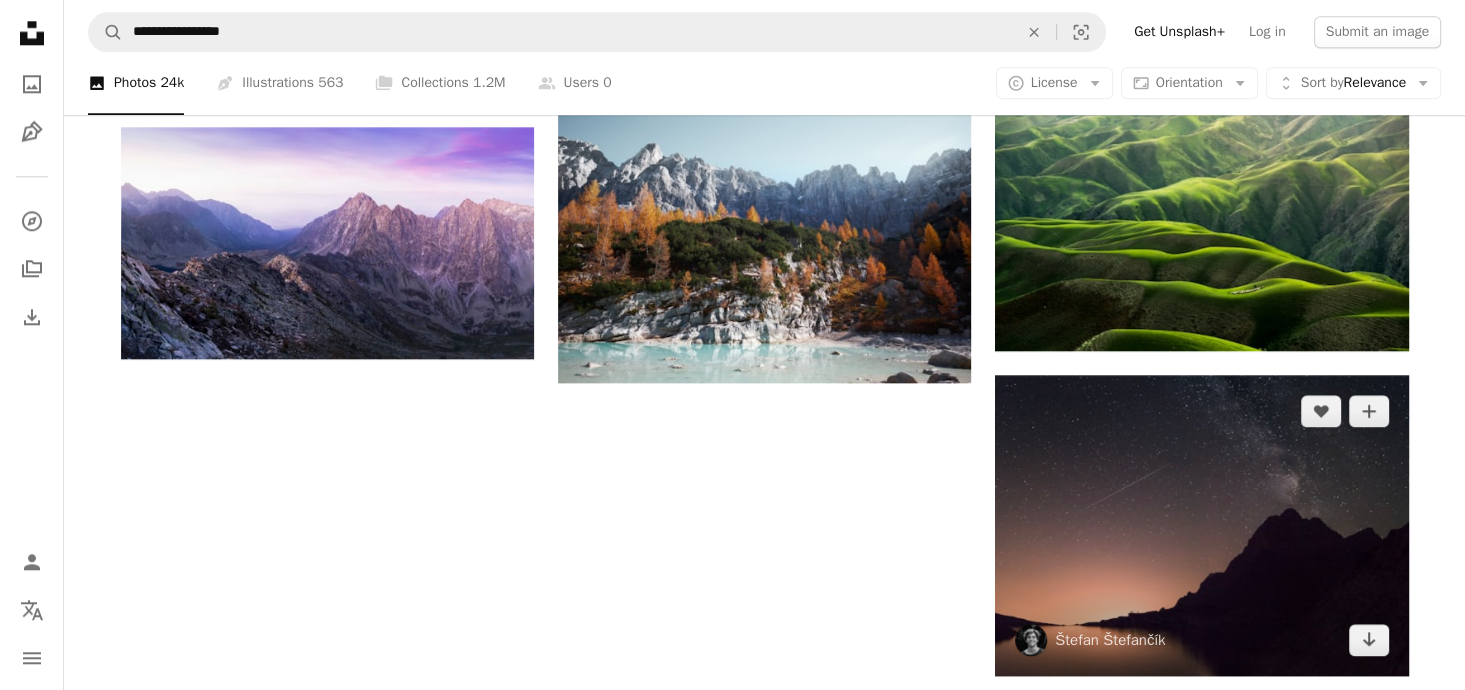 click at bounding box center [1201, 525] 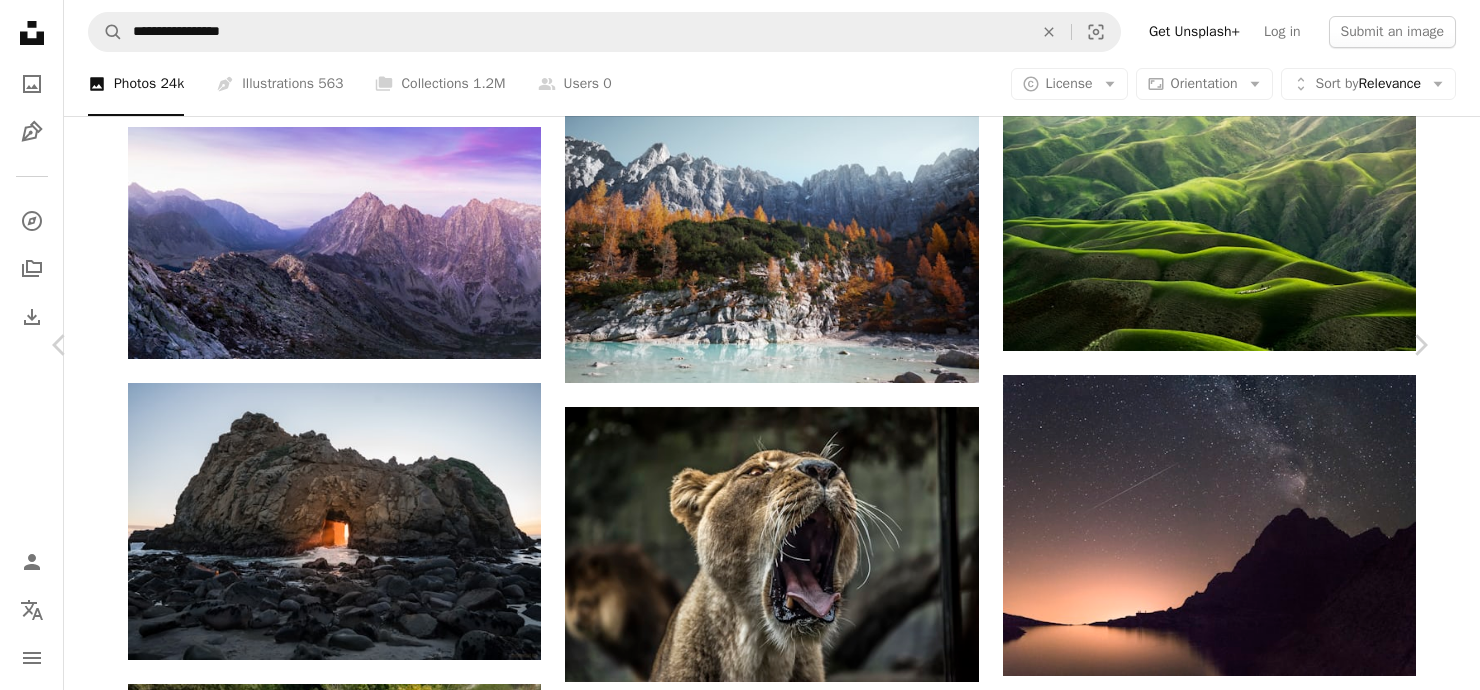 scroll, scrollTop: 3066, scrollLeft: 0, axis: vertical 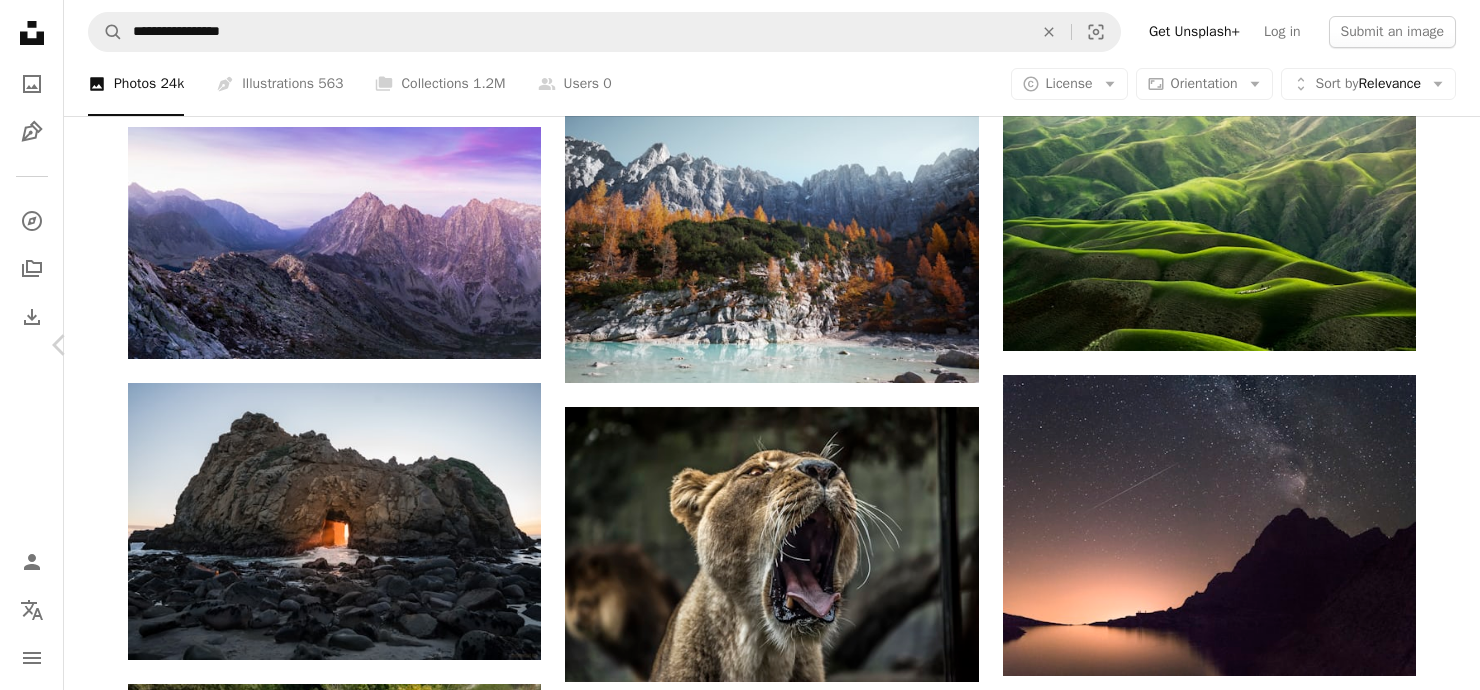 click on "Chevron right" at bounding box center (1420, 345) 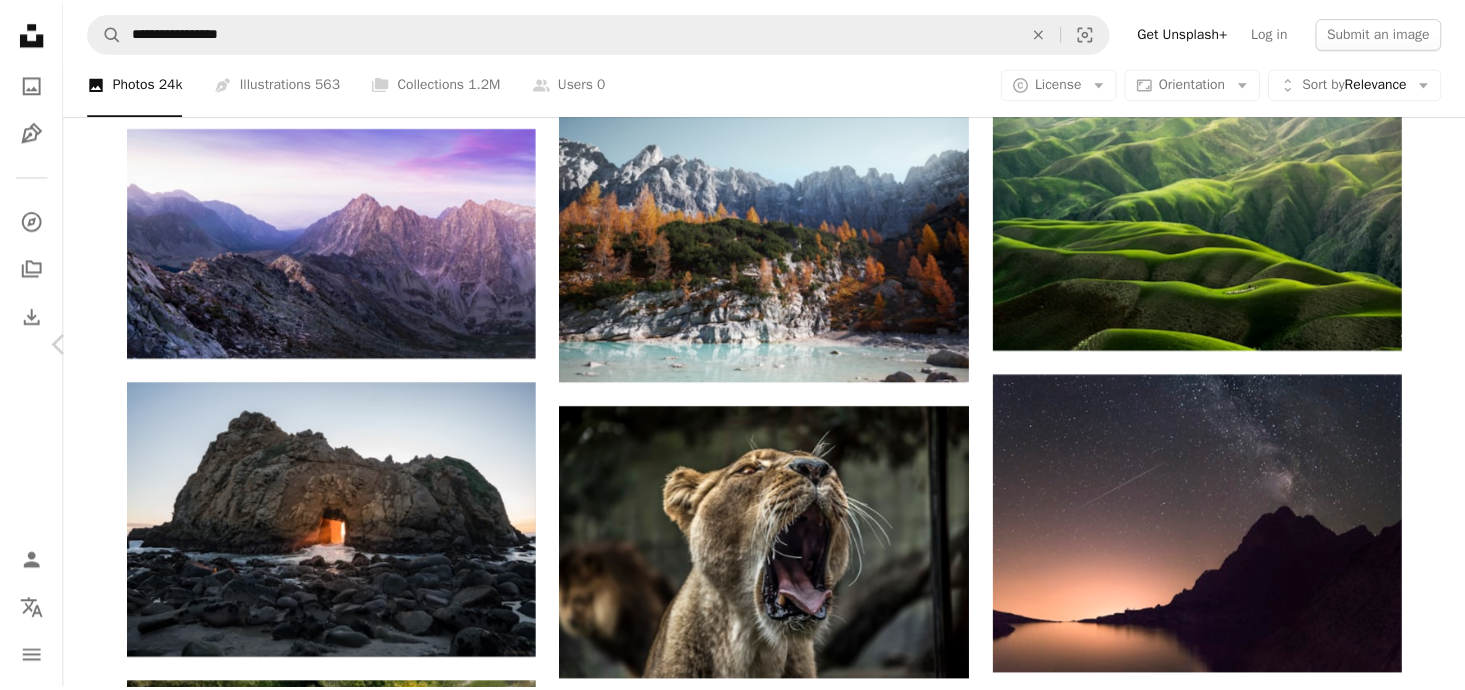 scroll, scrollTop: 0, scrollLeft: 0, axis: both 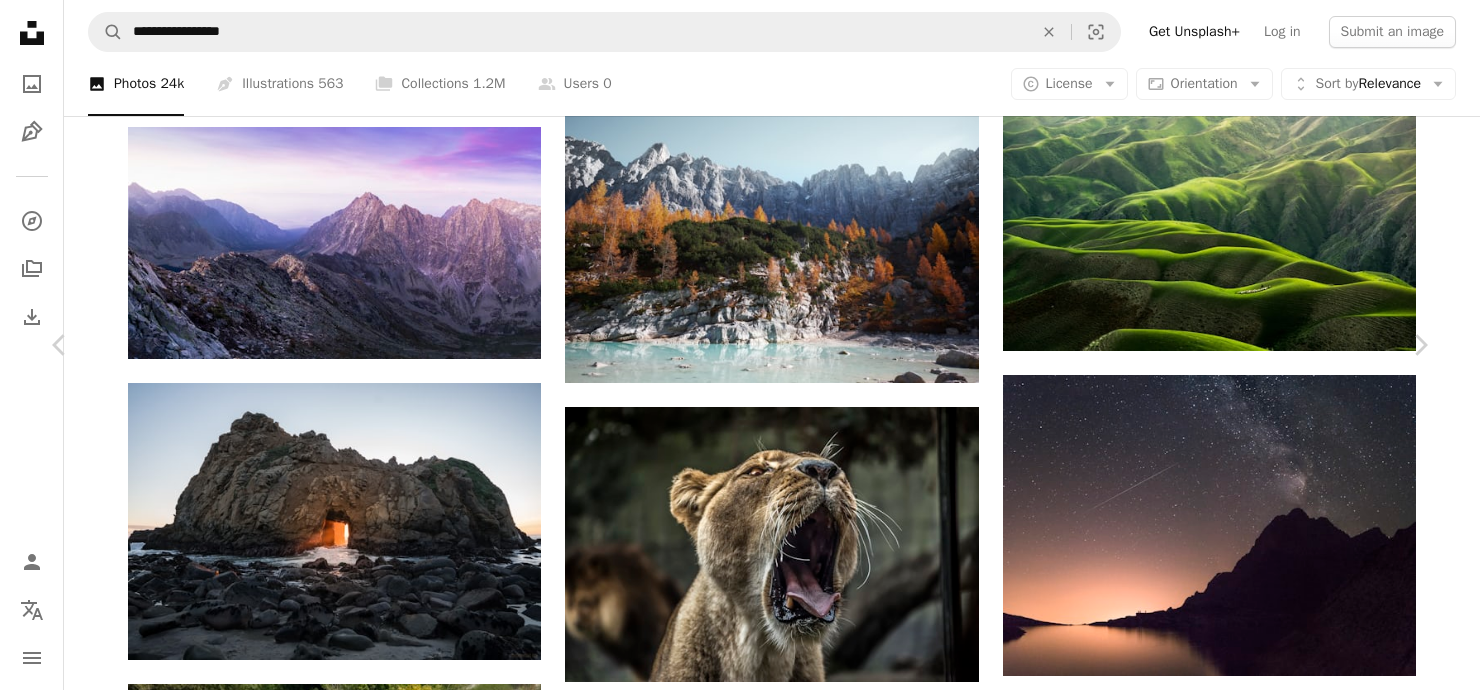 click on "An X shape" at bounding box center [20, 20] 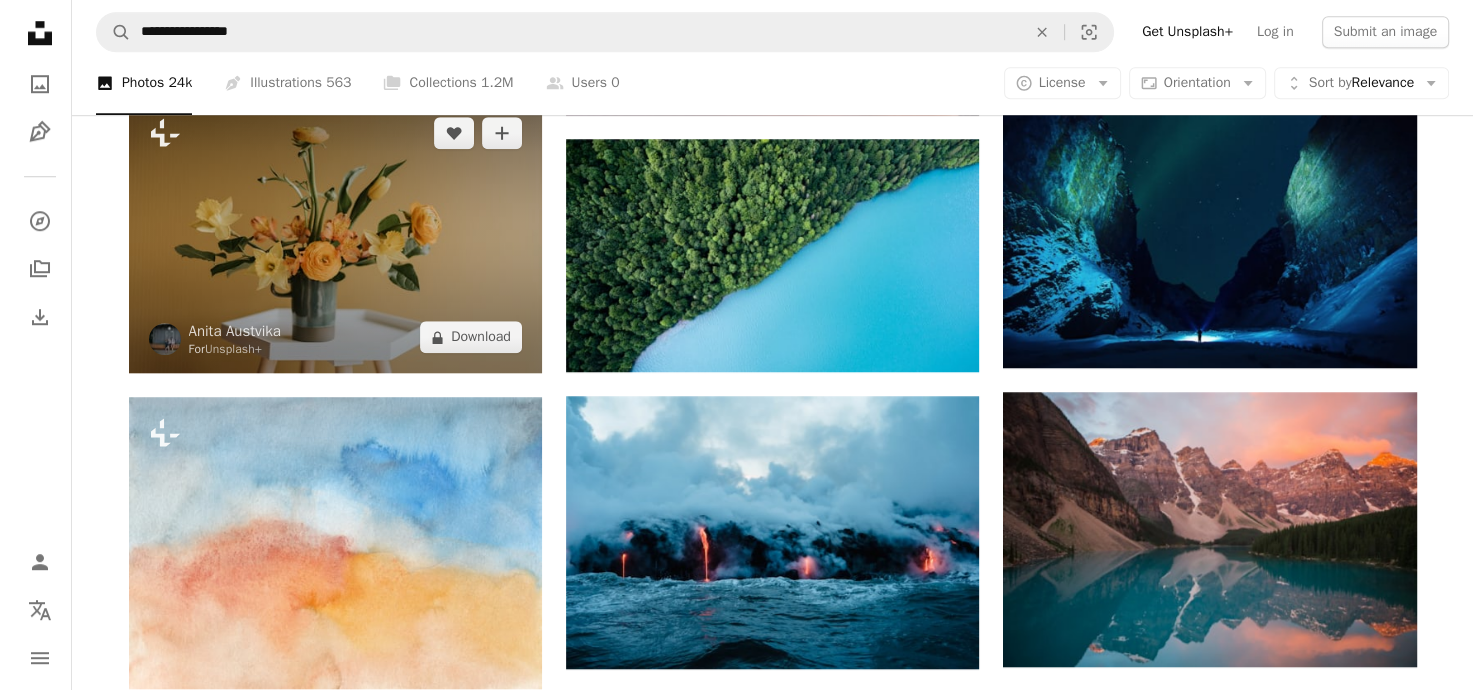 scroll, scrollTop: 1476, scrollLeft: 0, axis: vertical 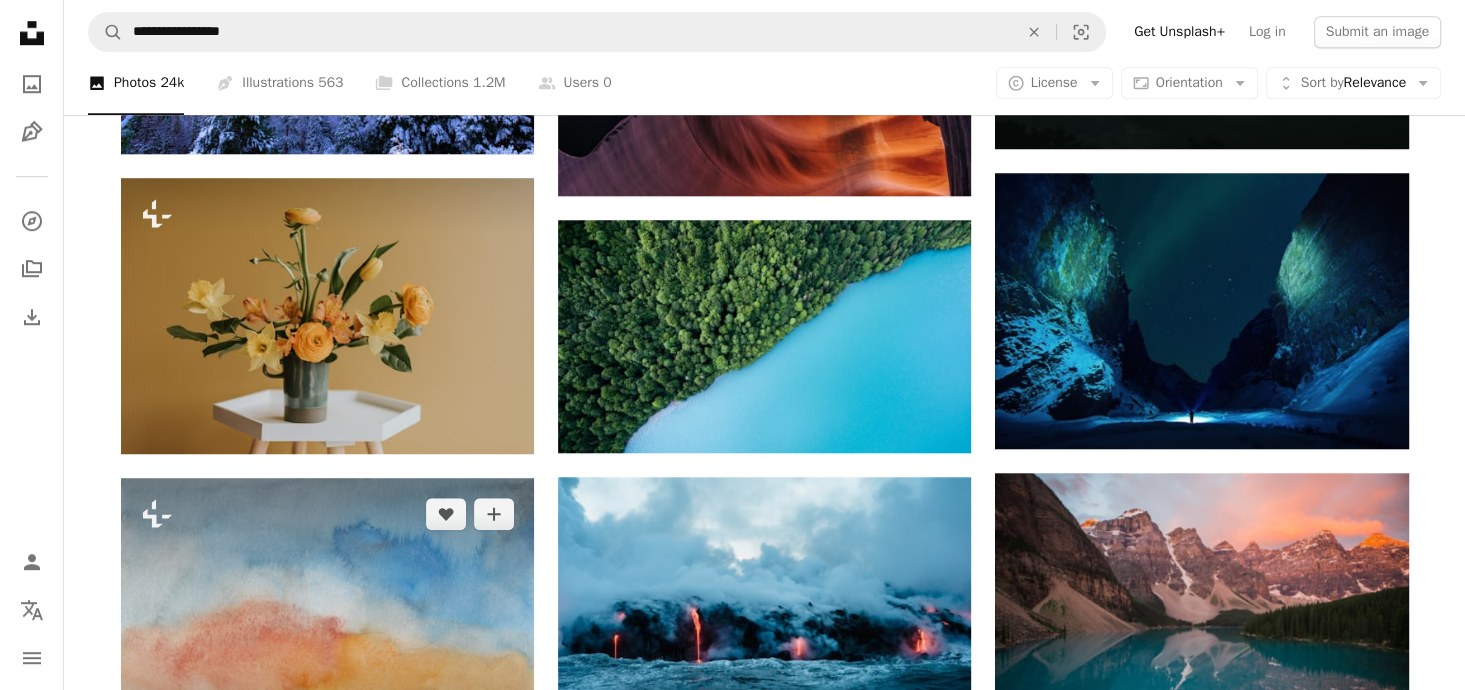 click at bounding box center (327, 624) 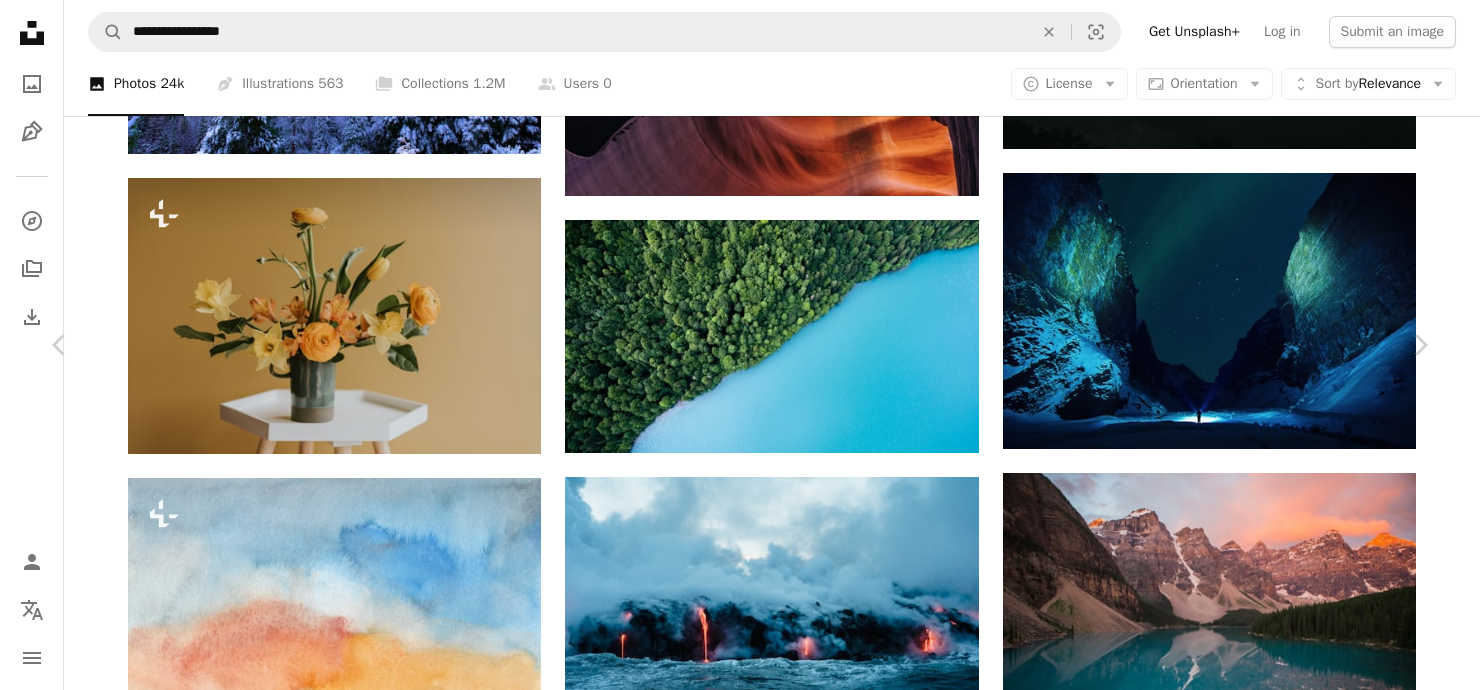 scroll, scrollTop: 4000, scrollLeft: 0, axis: vertical 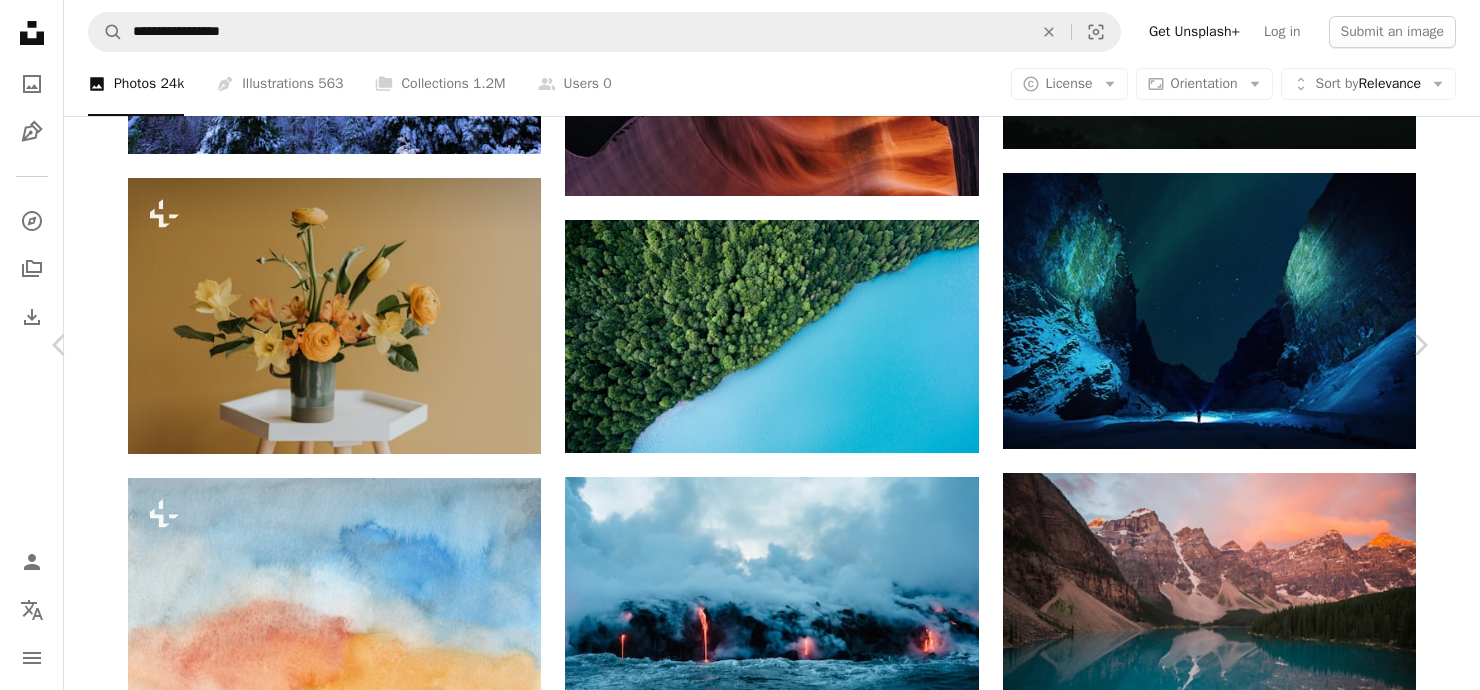 click on "An X shape Chevron left Chevron right [NAME] For  Unsplash+ A heart A plus sign Edit image   Plus sign for Unsplash+ Download free Chevron down Zoom in A forward-right arrow Share More Actions Calendar outlined Published on  December 11, 2022 Safety Licensed under the  Unsplash+ License background texture wallpapers watercolour watercolour paper painted Public domain images From this series Chevron right Plus sign for Unsplash+ Plus sign for Unsplash+ Plus sign for Unsplash+ Plus sign for Unsplash+ Plus sign for Unsplash+ Plus sign for Unsplash+ Plus sign for Unsplash+ Plus sign for Unsplash+ Plus sign for Unsplash+ Plus sign for Unsplash+ Plus sign for Unsplash+ Related images Plus sign for Unsplash+ A heart A plus sign [NAME] For  Unsplash+ A lock   Download Plus sign for Unsplash+ A heart A plus sign [NAME] For  Unsplash+ A lock   Download Plus sign for Unsplash+ A heart A plus sign [NAME] For  Unsplash+ A lock   Download Plus sign for Unsplash+ A heart A plus sign [NAME] For  Unsplash+ A lock" at bounding box center [740, 4690] 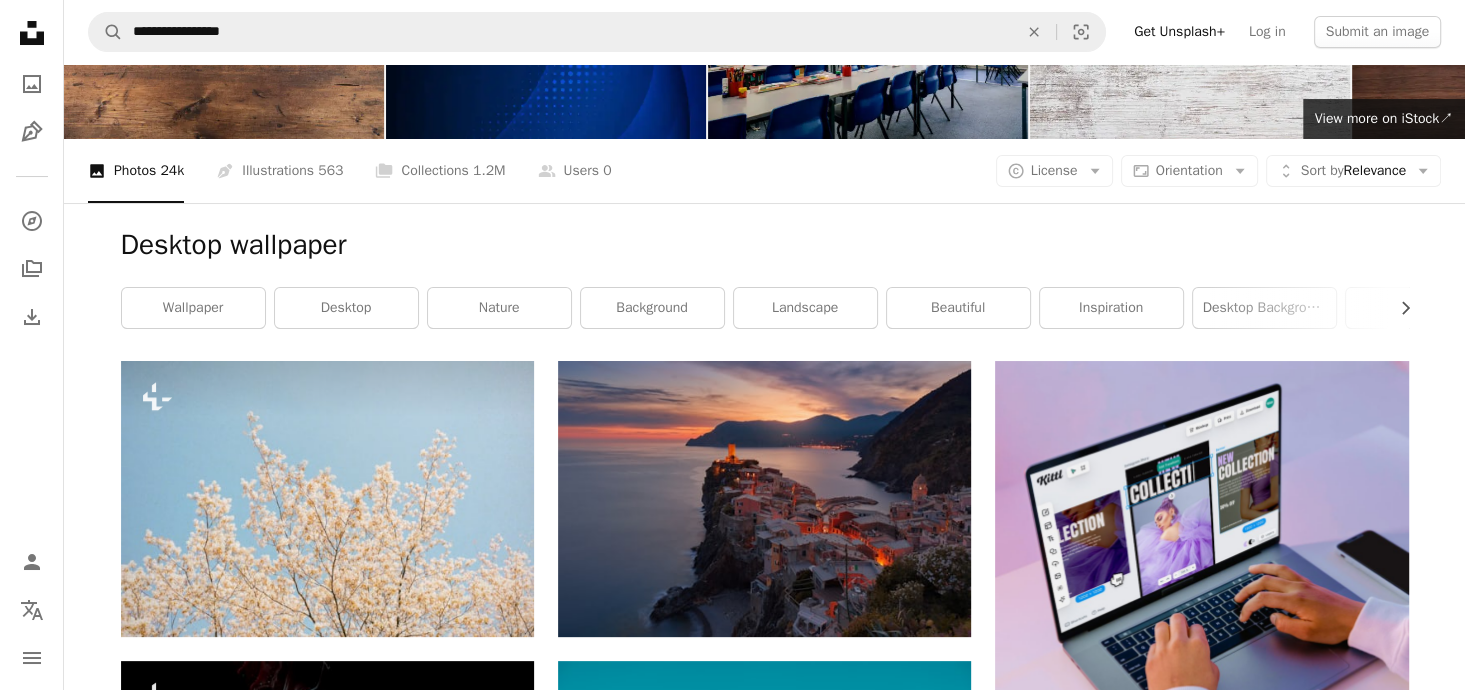 scroll, scrollTop: 10, scrollLeft: 0, axis: vertical 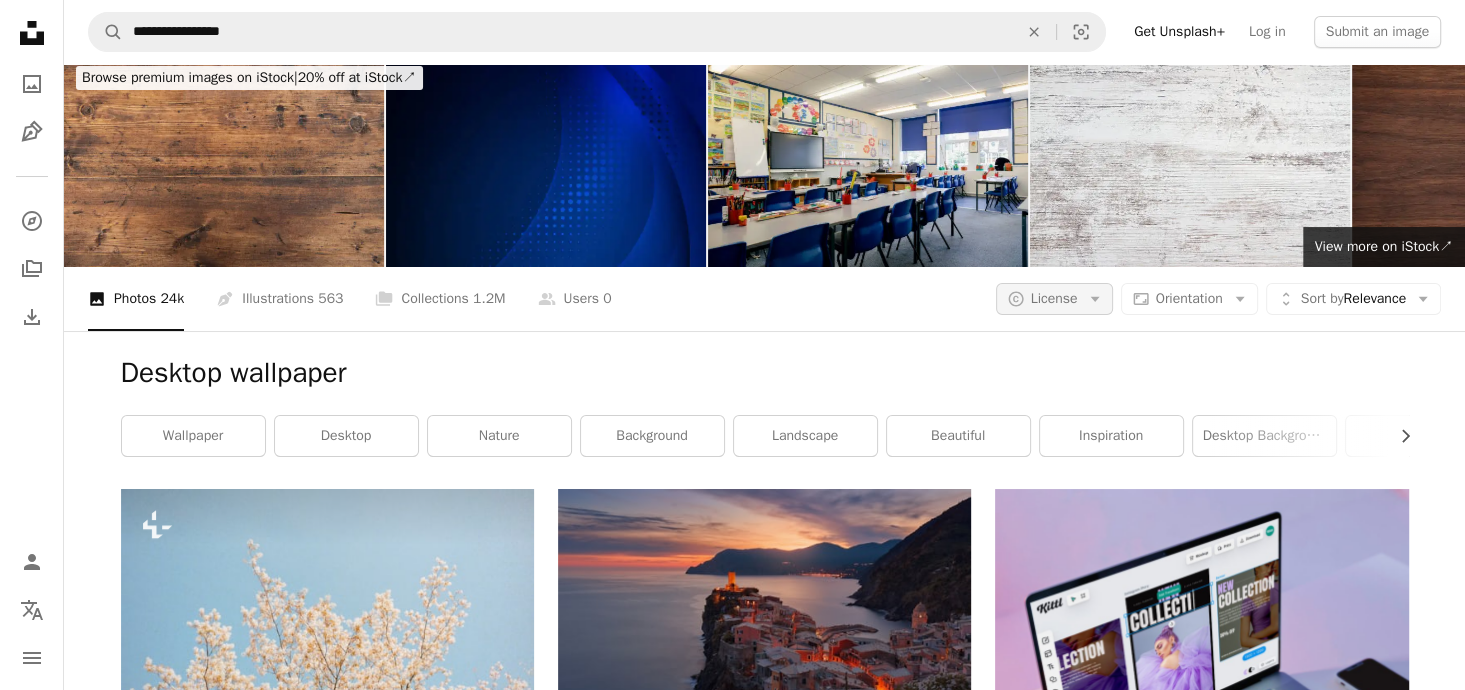 click on "License" at bounding box center (1054, 298) 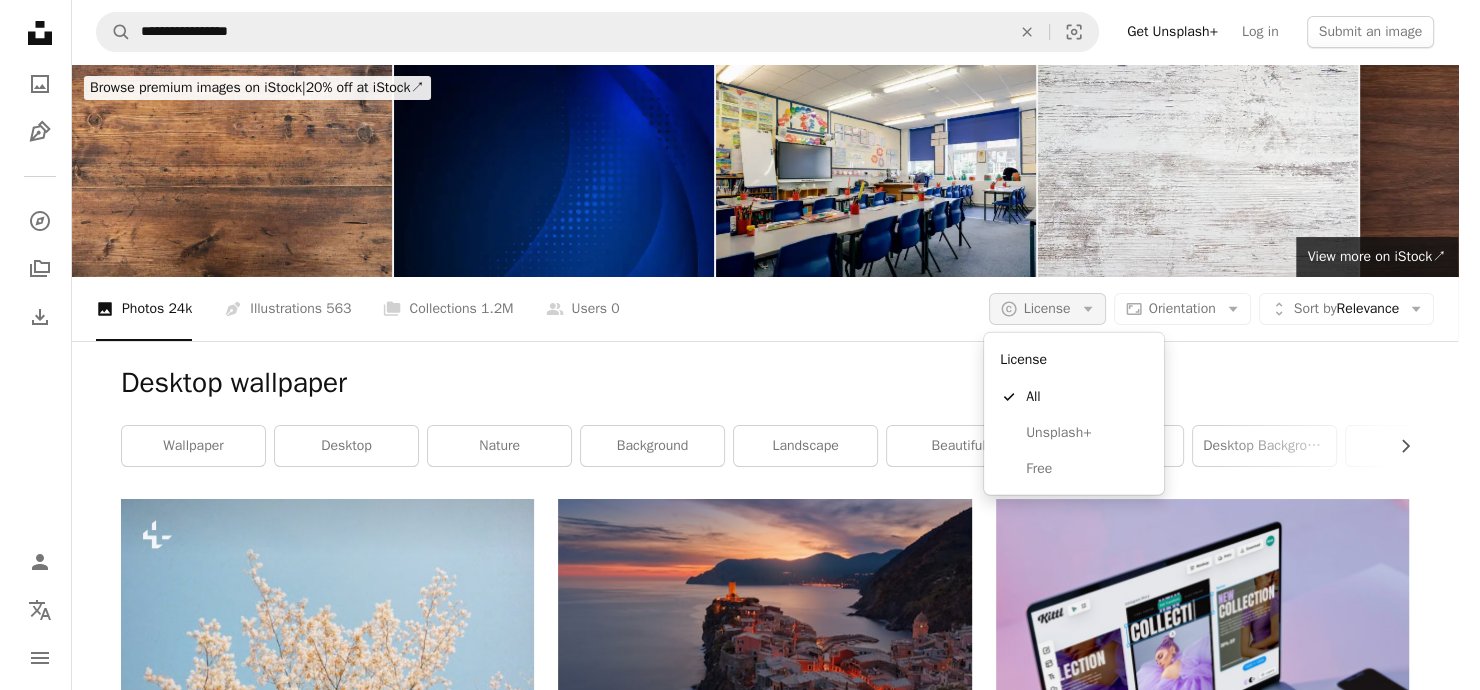 scroll, scrollTop: 0, scrollLeft: 0, axis: both 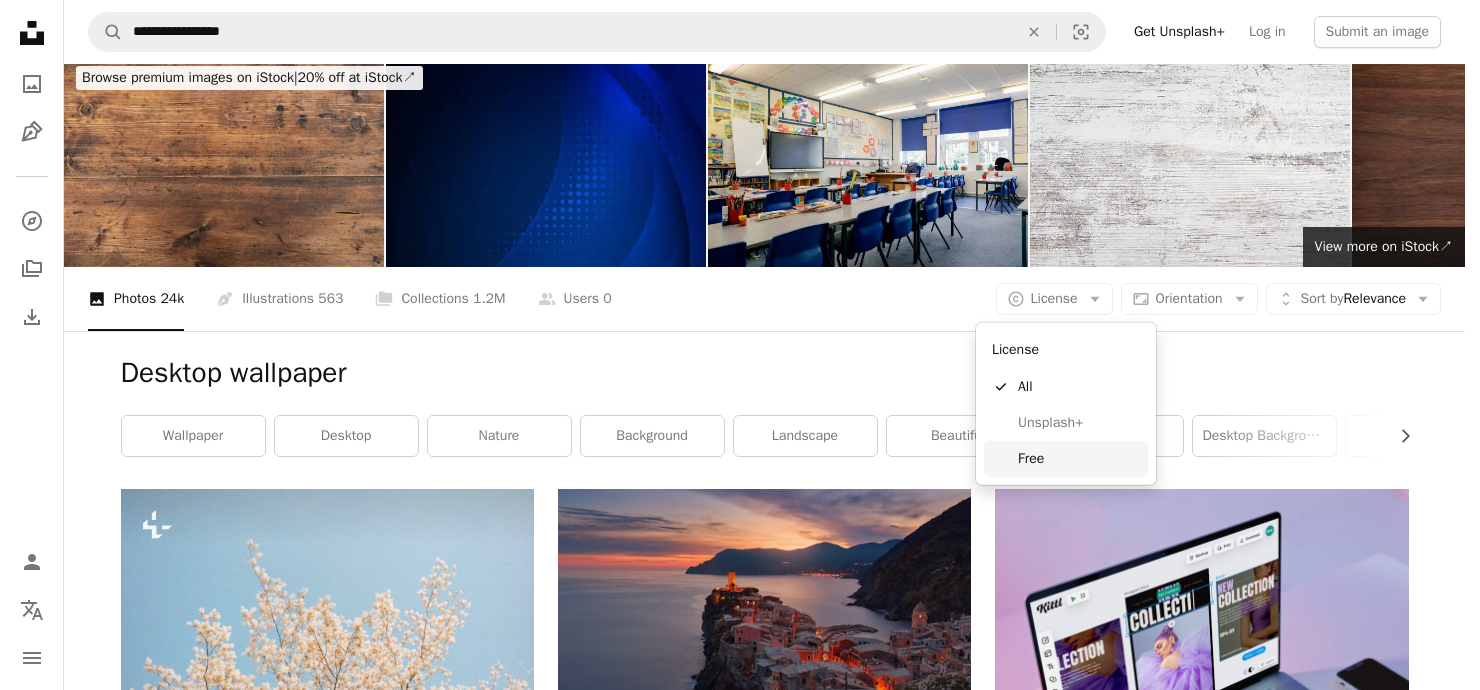 click on "Free" at bounding box center (1079, 459) 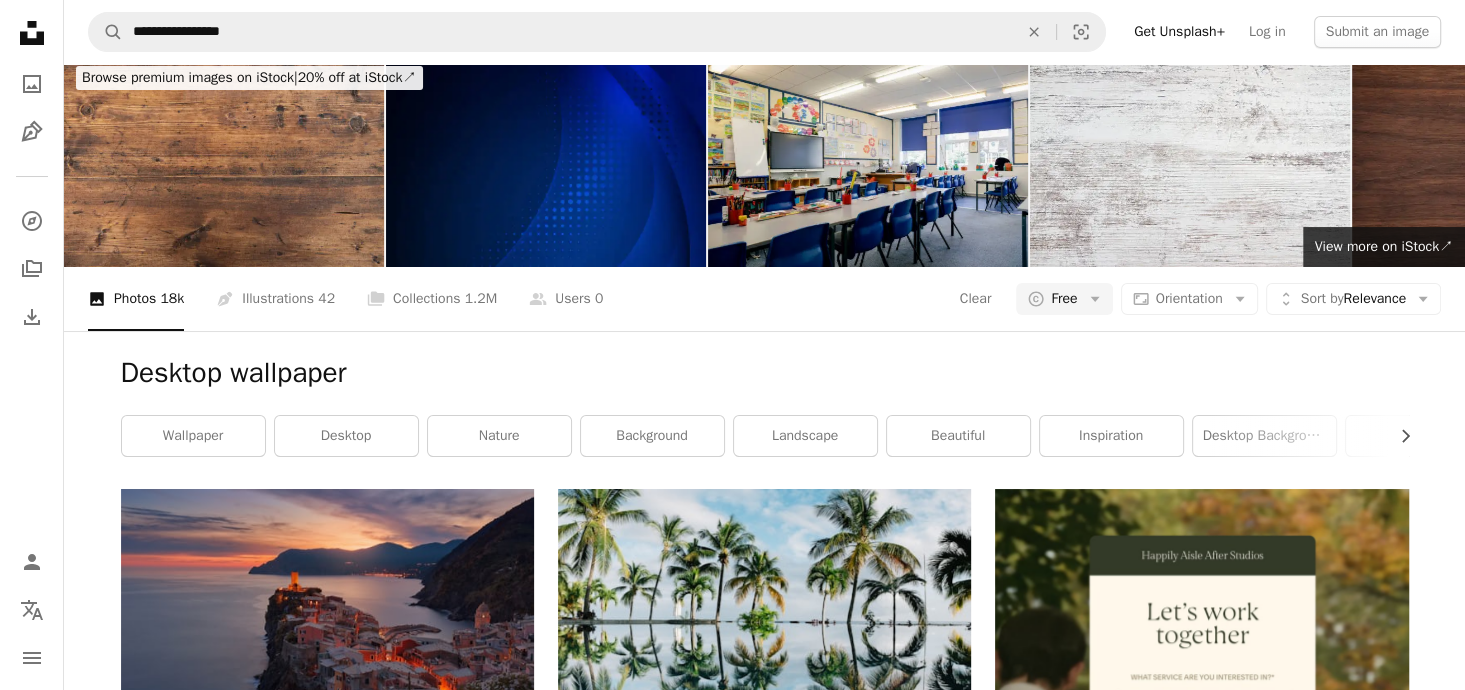 scroll, scrollTop: 133, scrollLeft: 0, axis: vertical 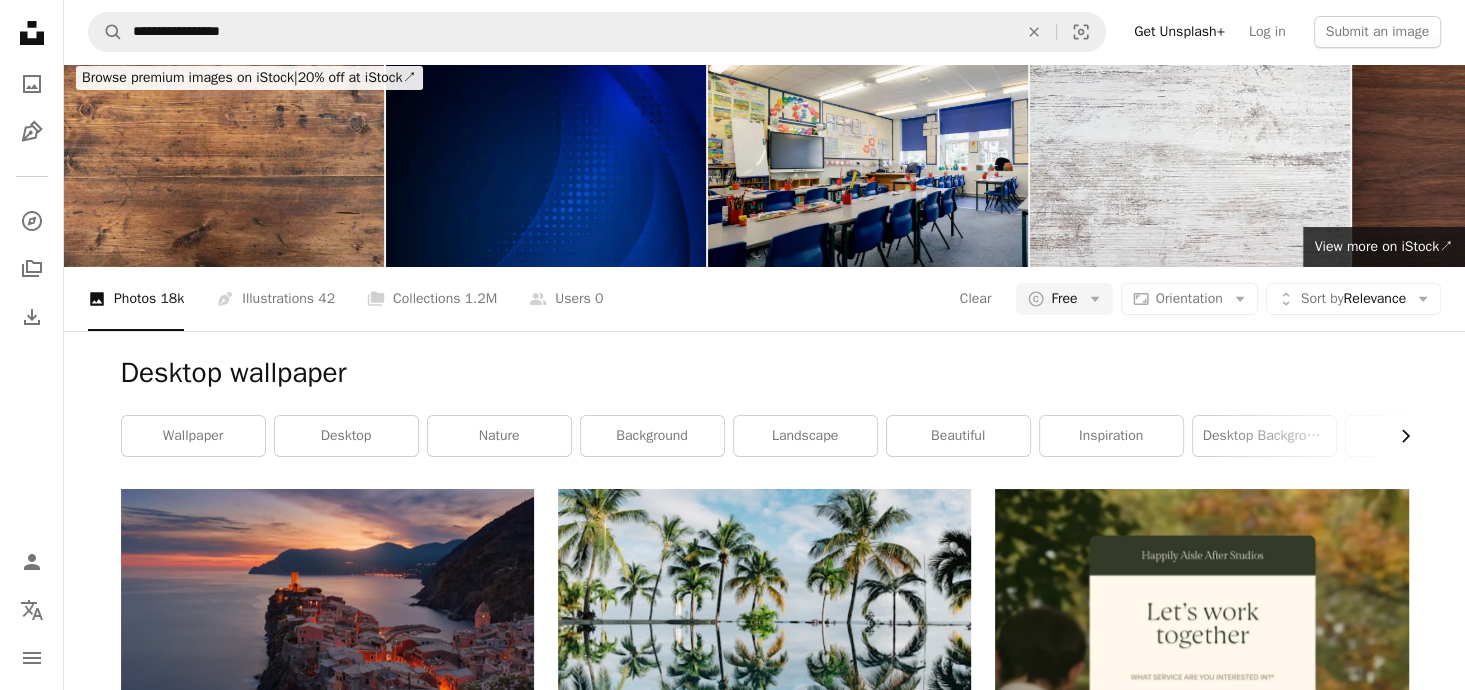 click 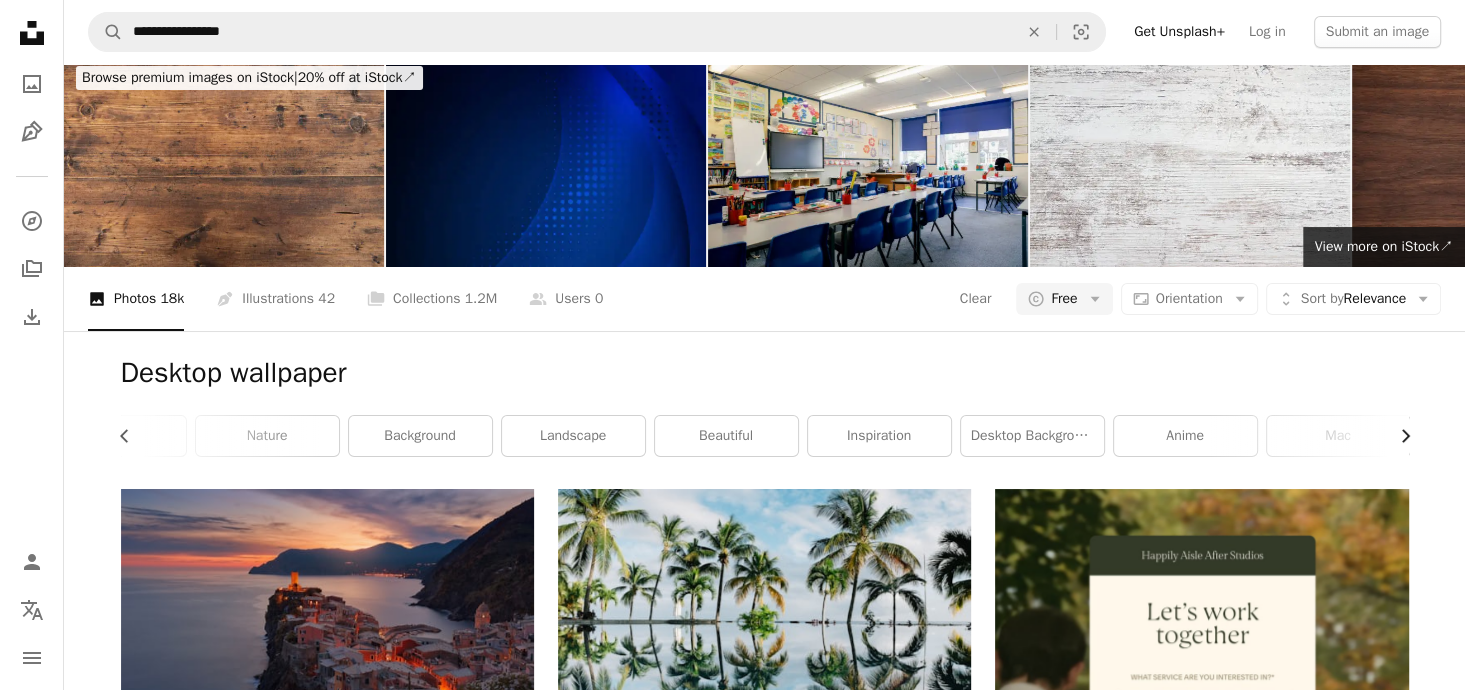 scroll, scrollTop: 0, scrollLeft: 300, axis: horizontal 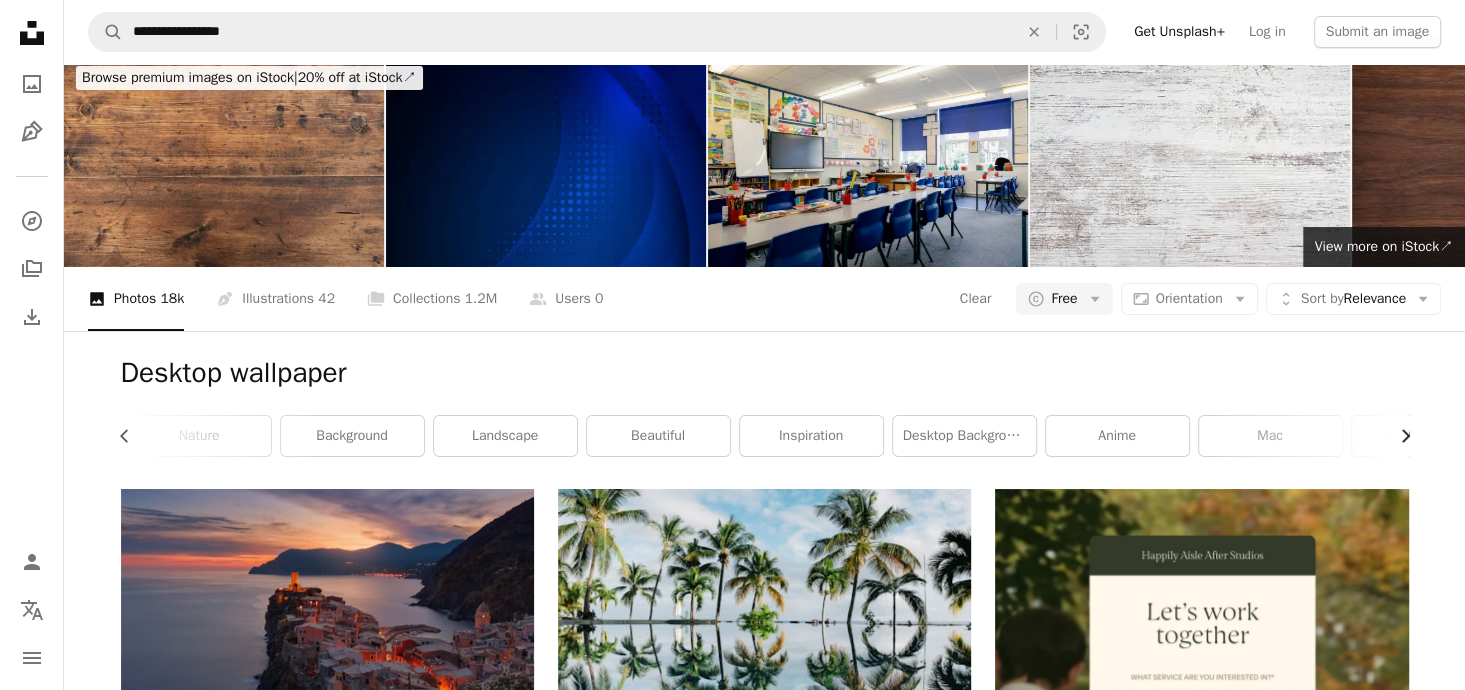 click on "Chevron right" at bounding box center [1398, 436] 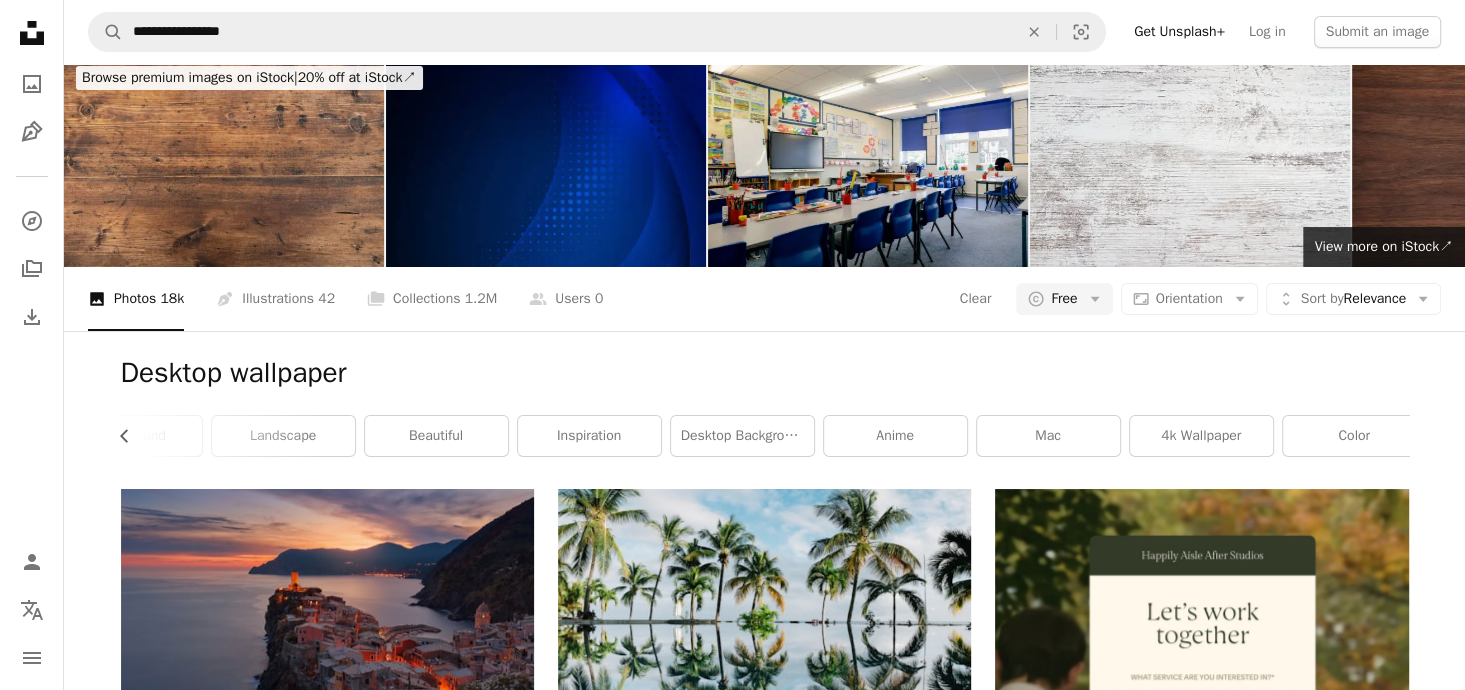 scroll, scrollTop: 0, scrollLeft: 540, axis: horizontal 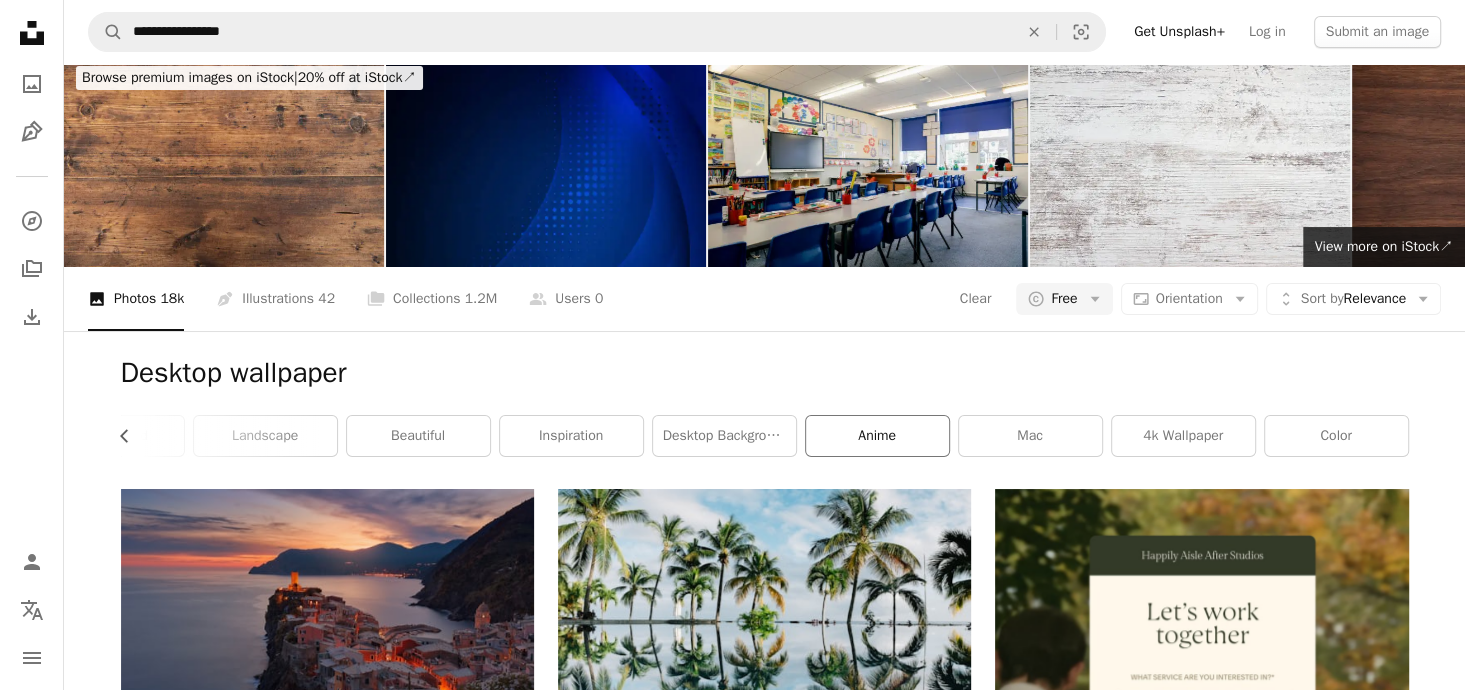 click on "anime" at bounding box center (877, 436) 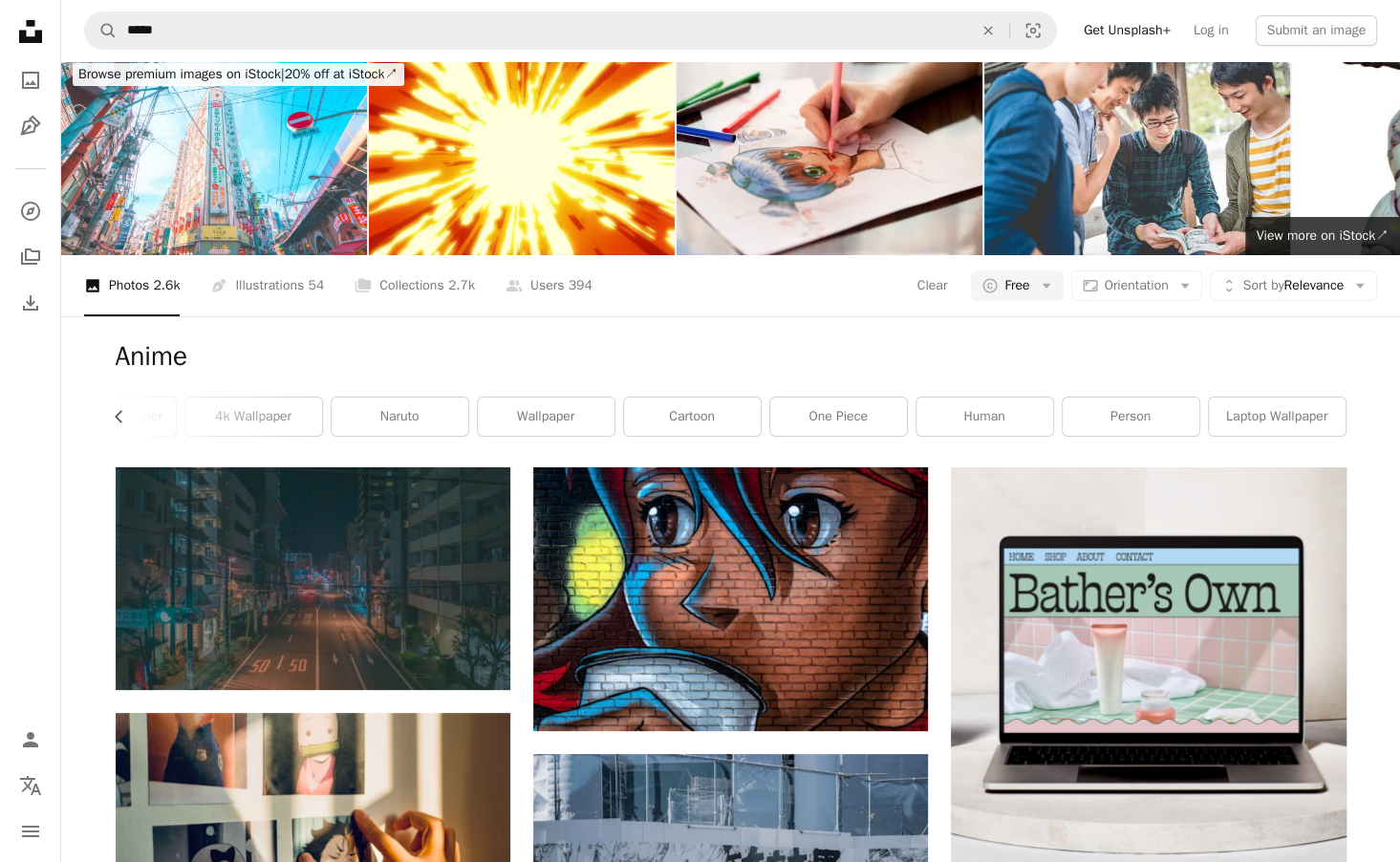scroll, scrollTop: 0, scrollLeft: 0, axis: both 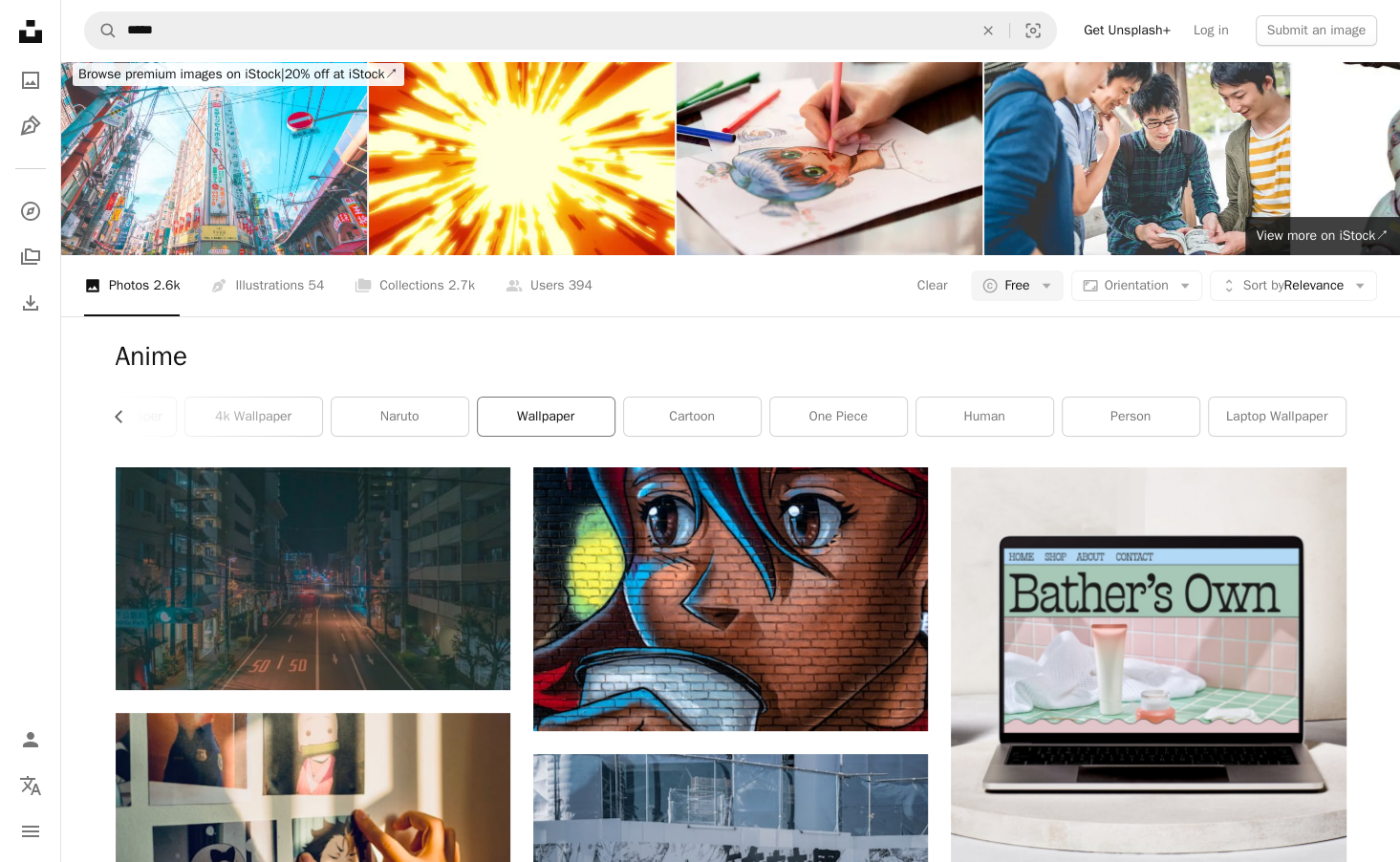 click on "wallpaper" at bounding box center (546, 417) 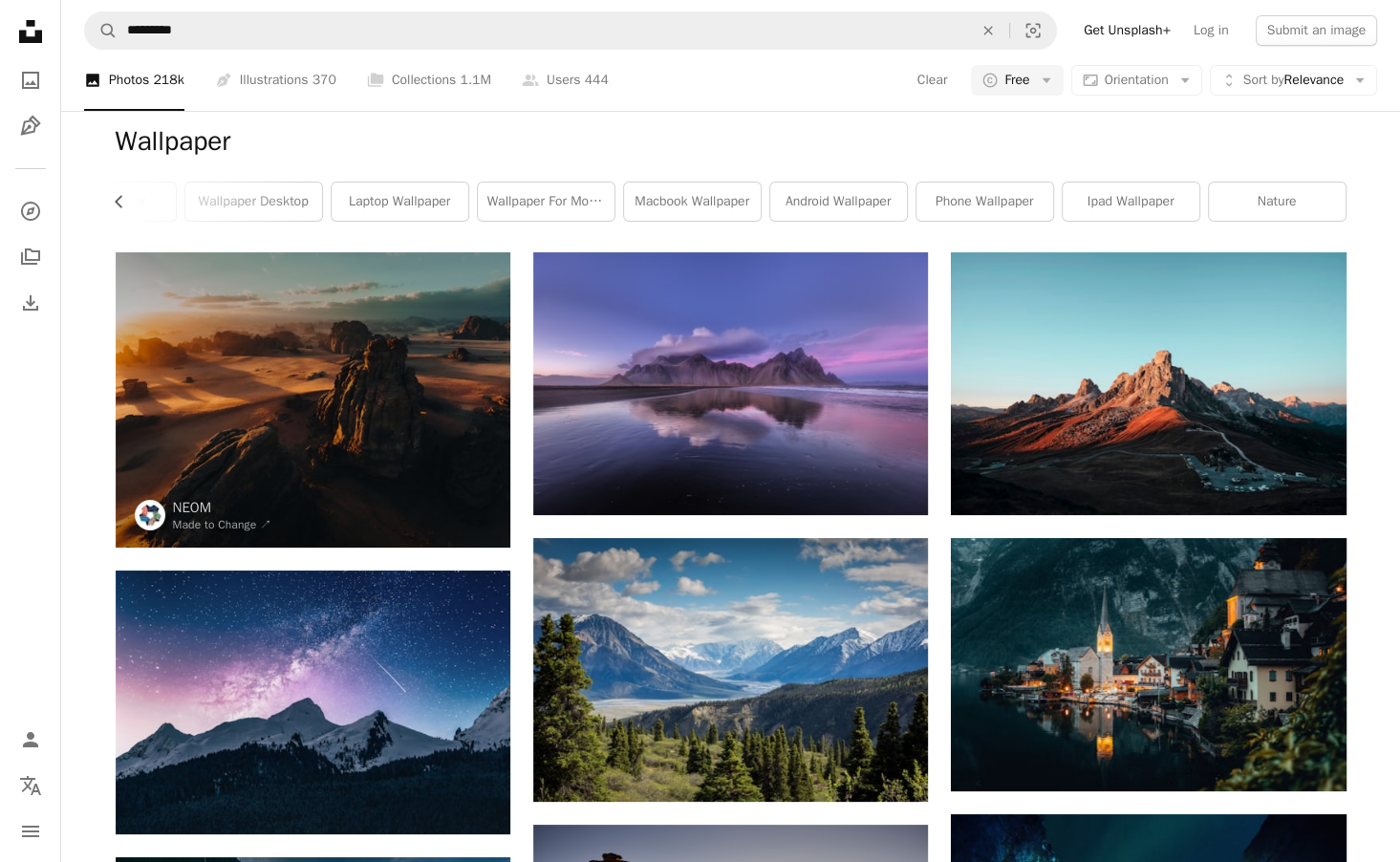 scroll, scrollTop: 1401, scrollLeft: 0, axis: vertical 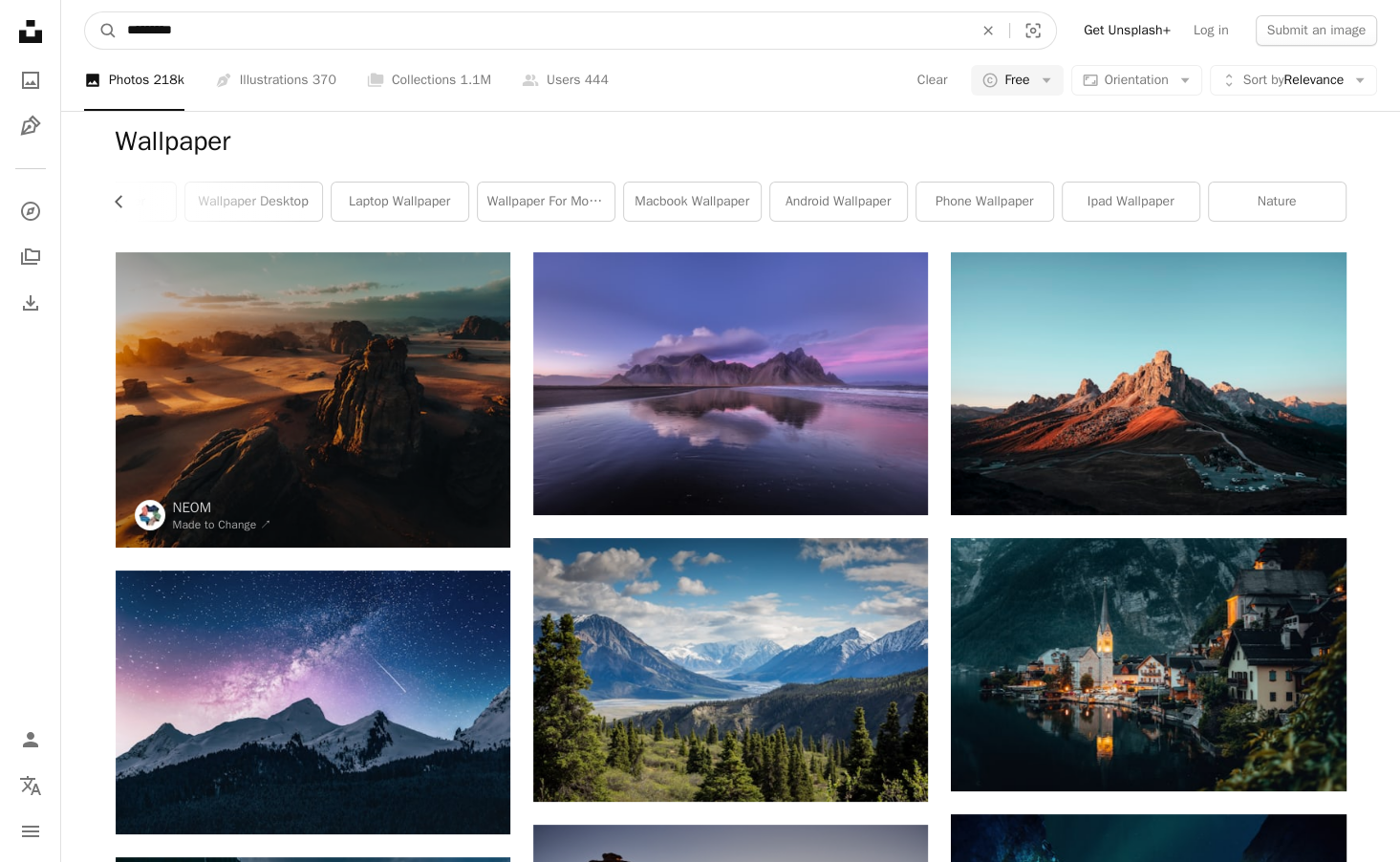 click on "*********" at bounding box center [542, 31] 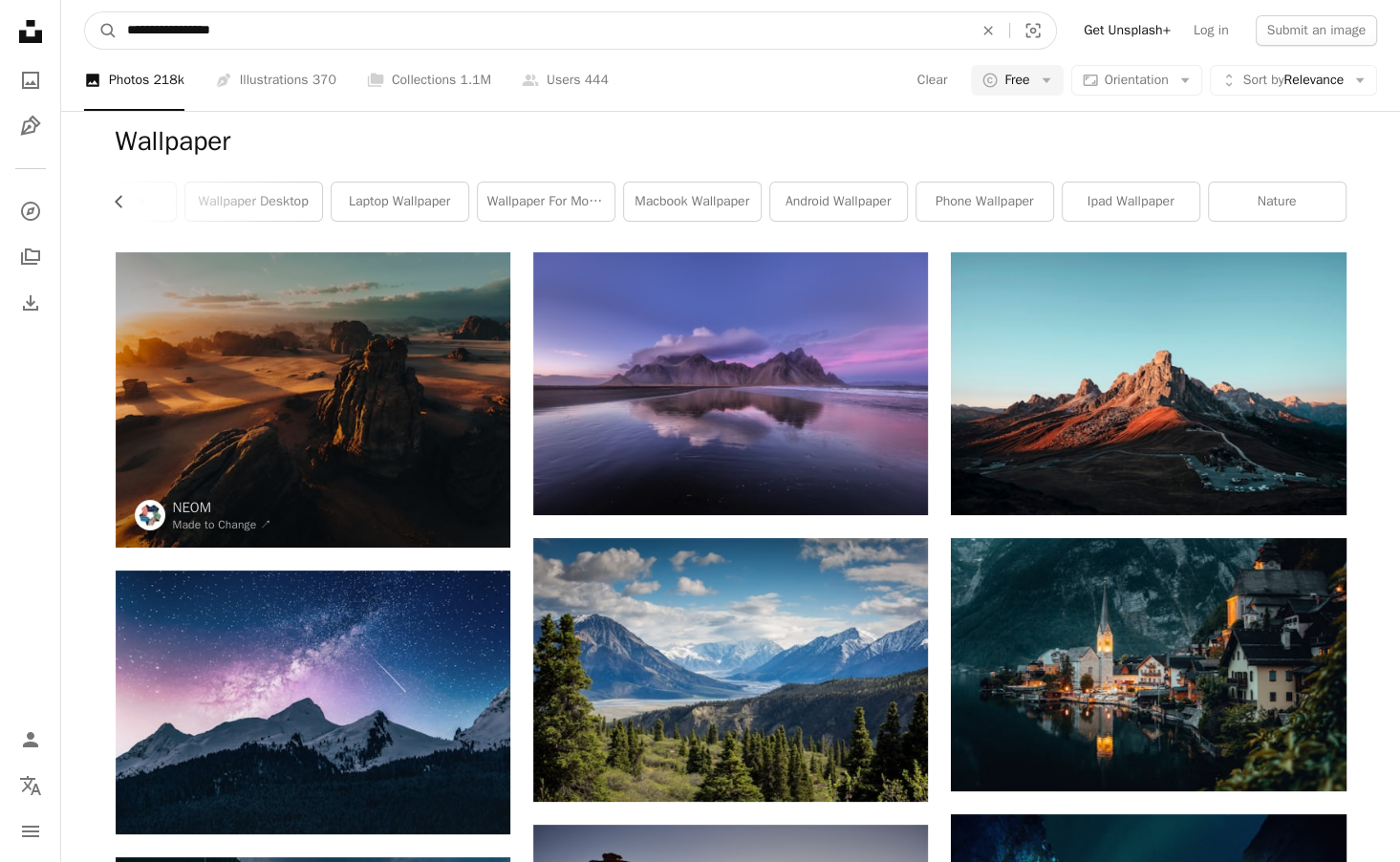 type on "**********" 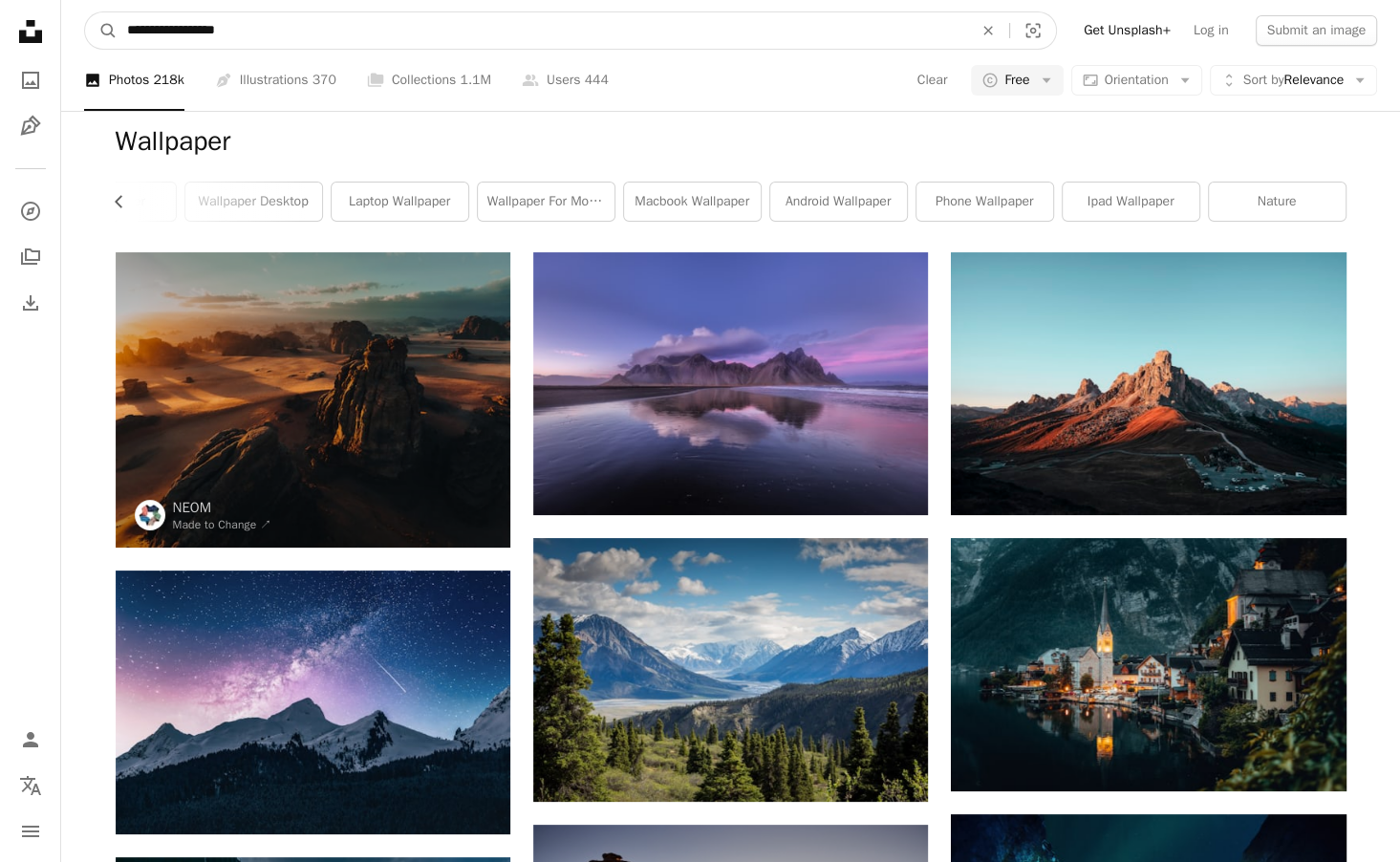 click on "A magnifying glass" at bounding box center [101, 31] 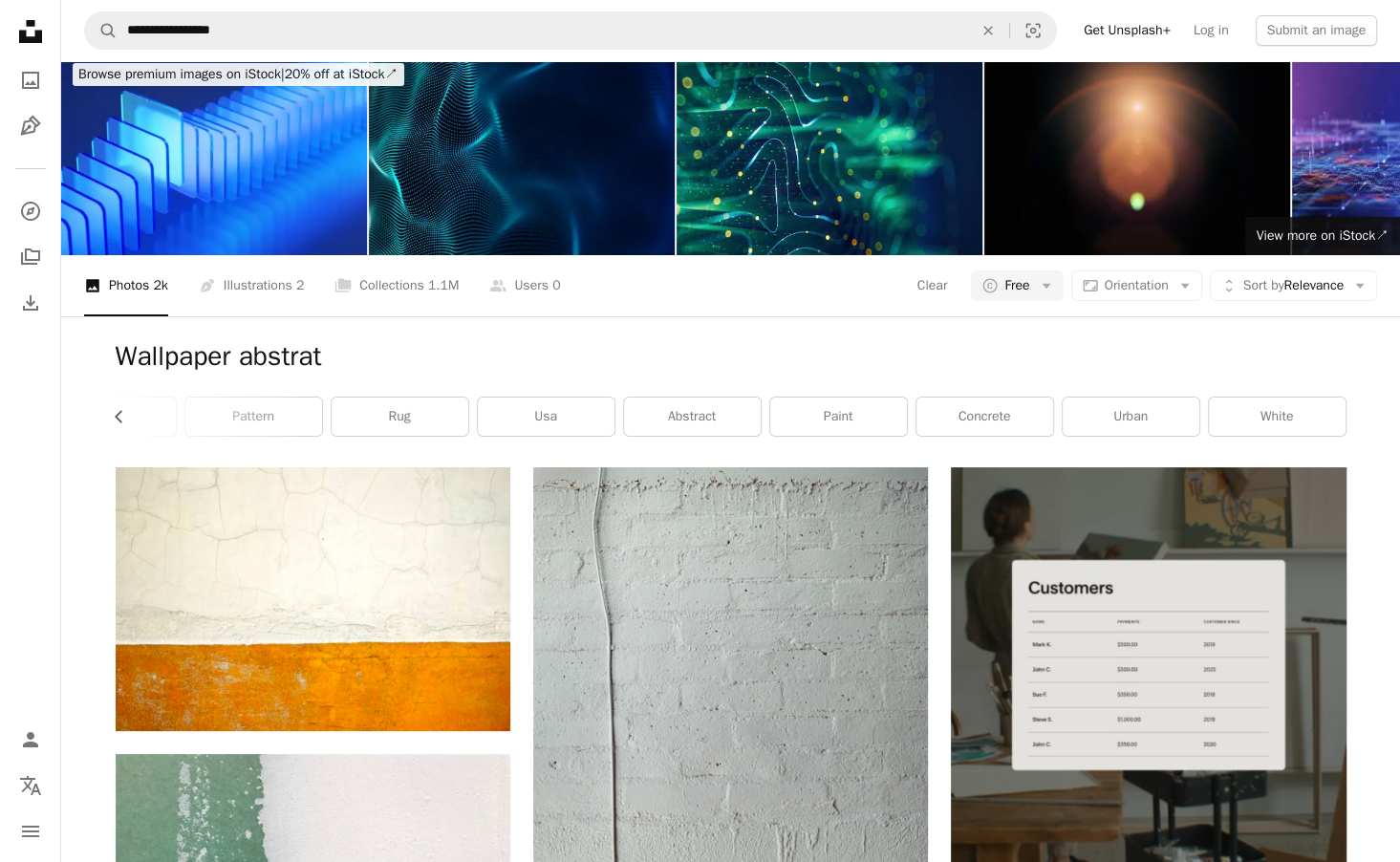 scroll, scrollTop: 0, scrollLeft: 0, axis: both 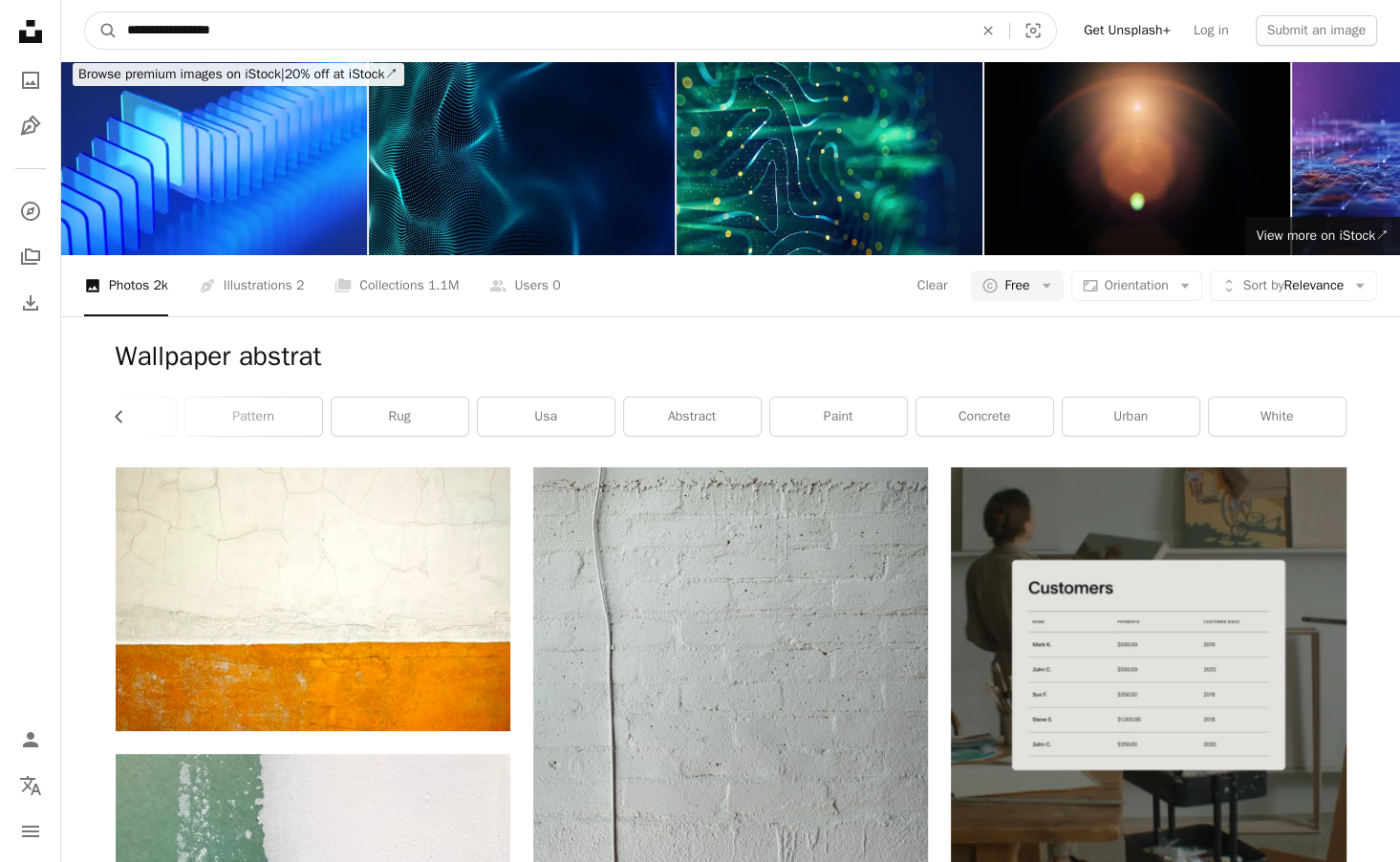 click on "**********" at bounding box center (542, 31) 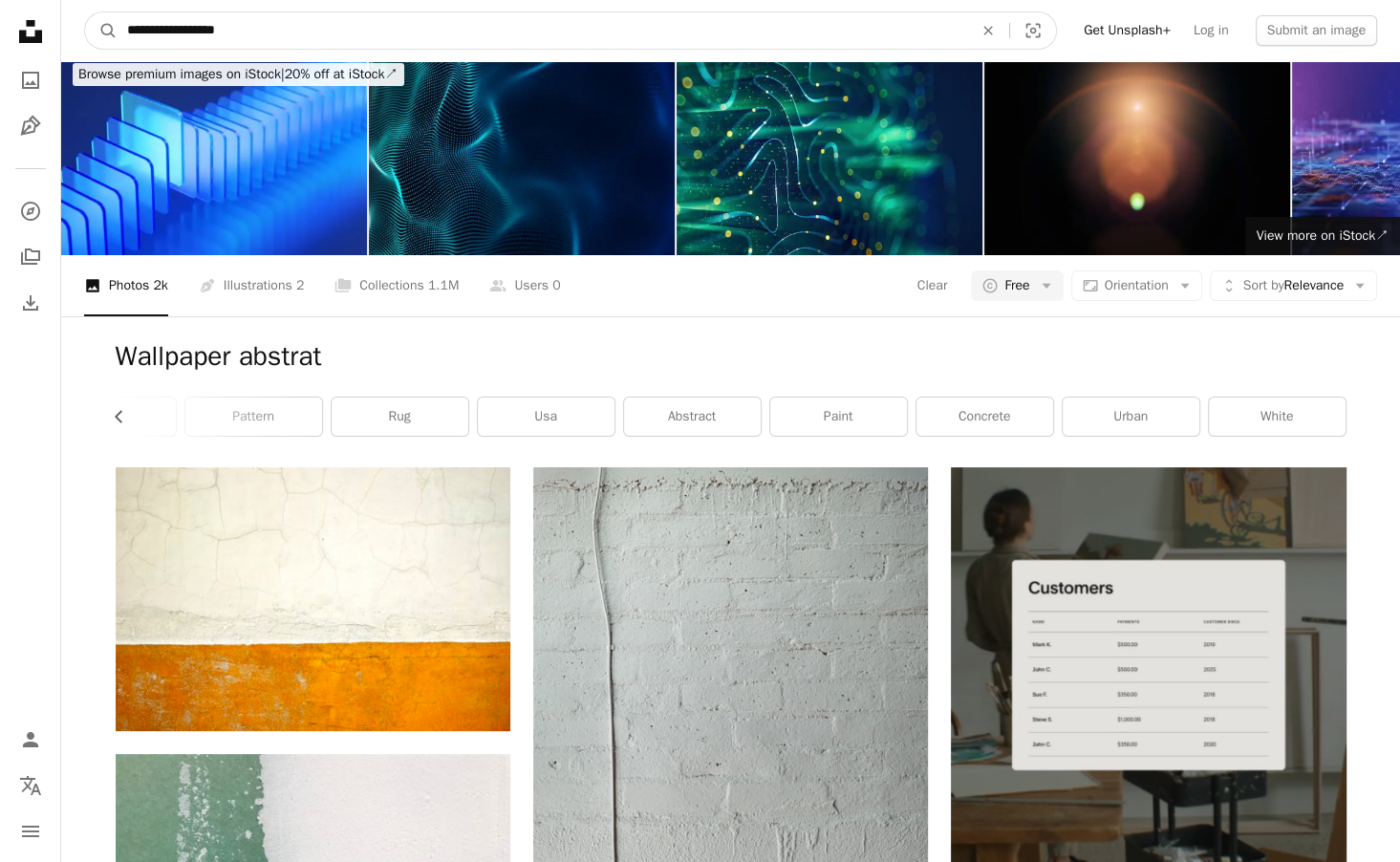 click on "A magnifying glass" at bounding box center [101, 31] 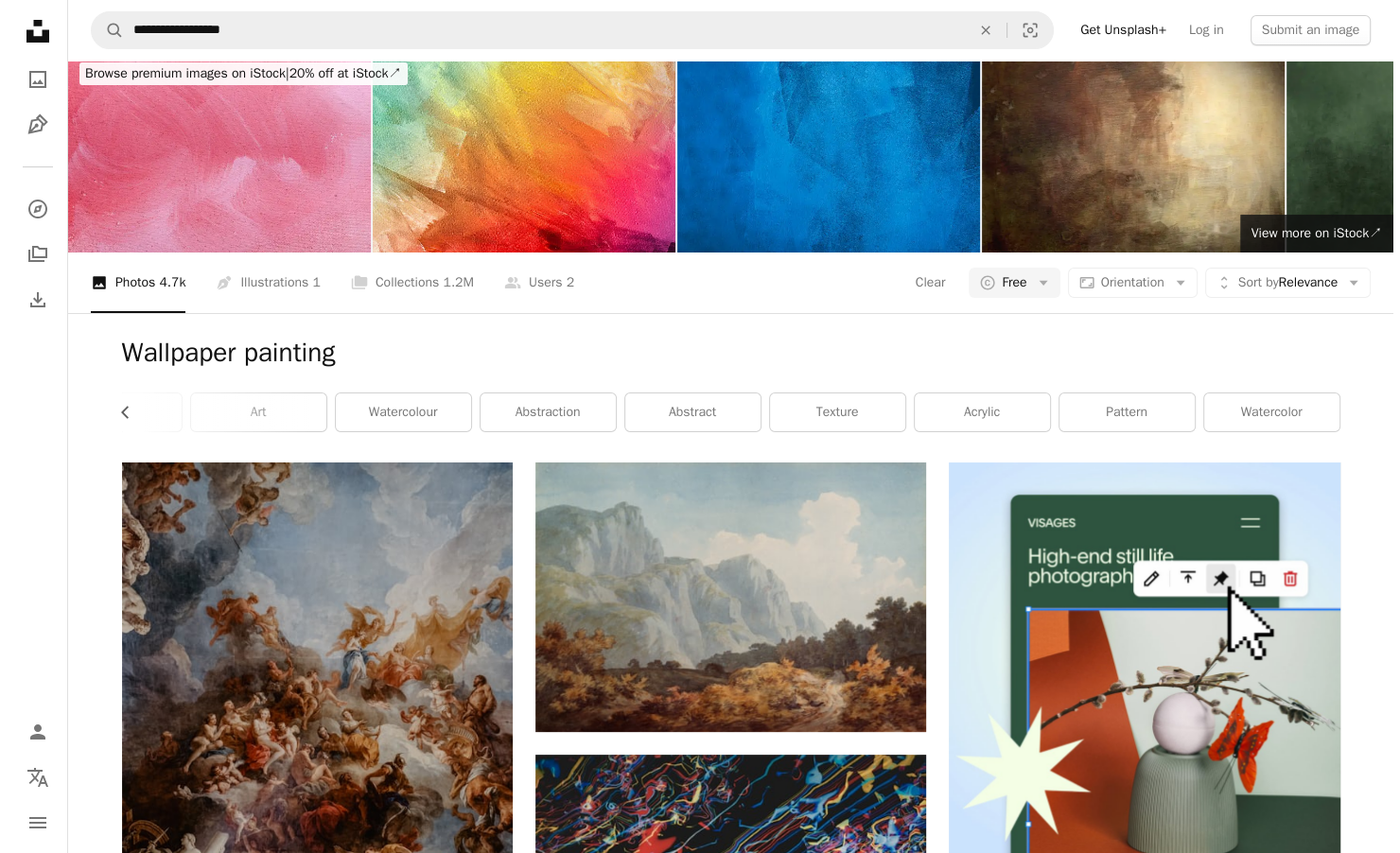 scroll, scrollTop: 0, scrollLeft: 366, axis: horizontal 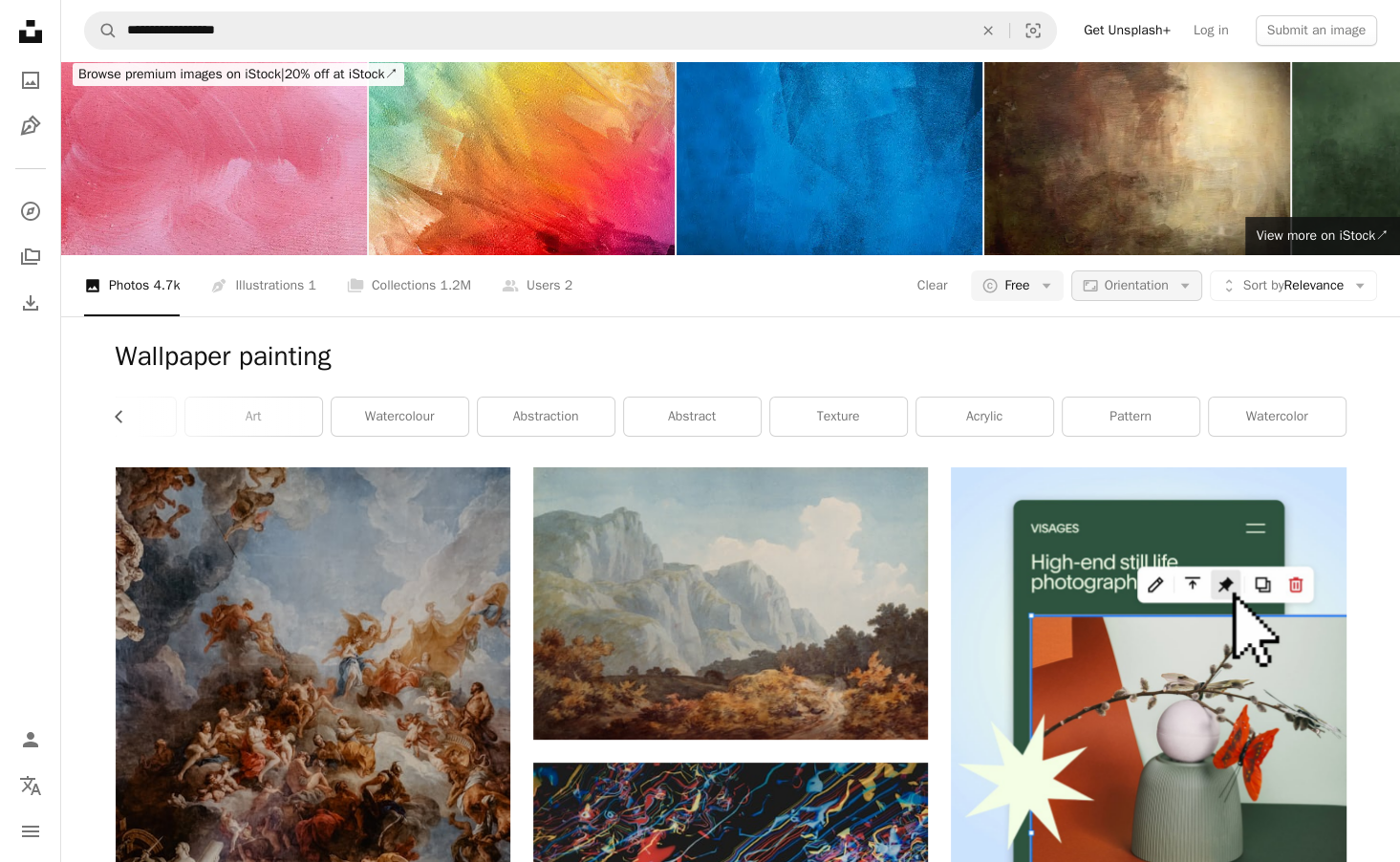 click on "Aspect ratio Orientation Arrow down" at bounding box center (1136, 286) 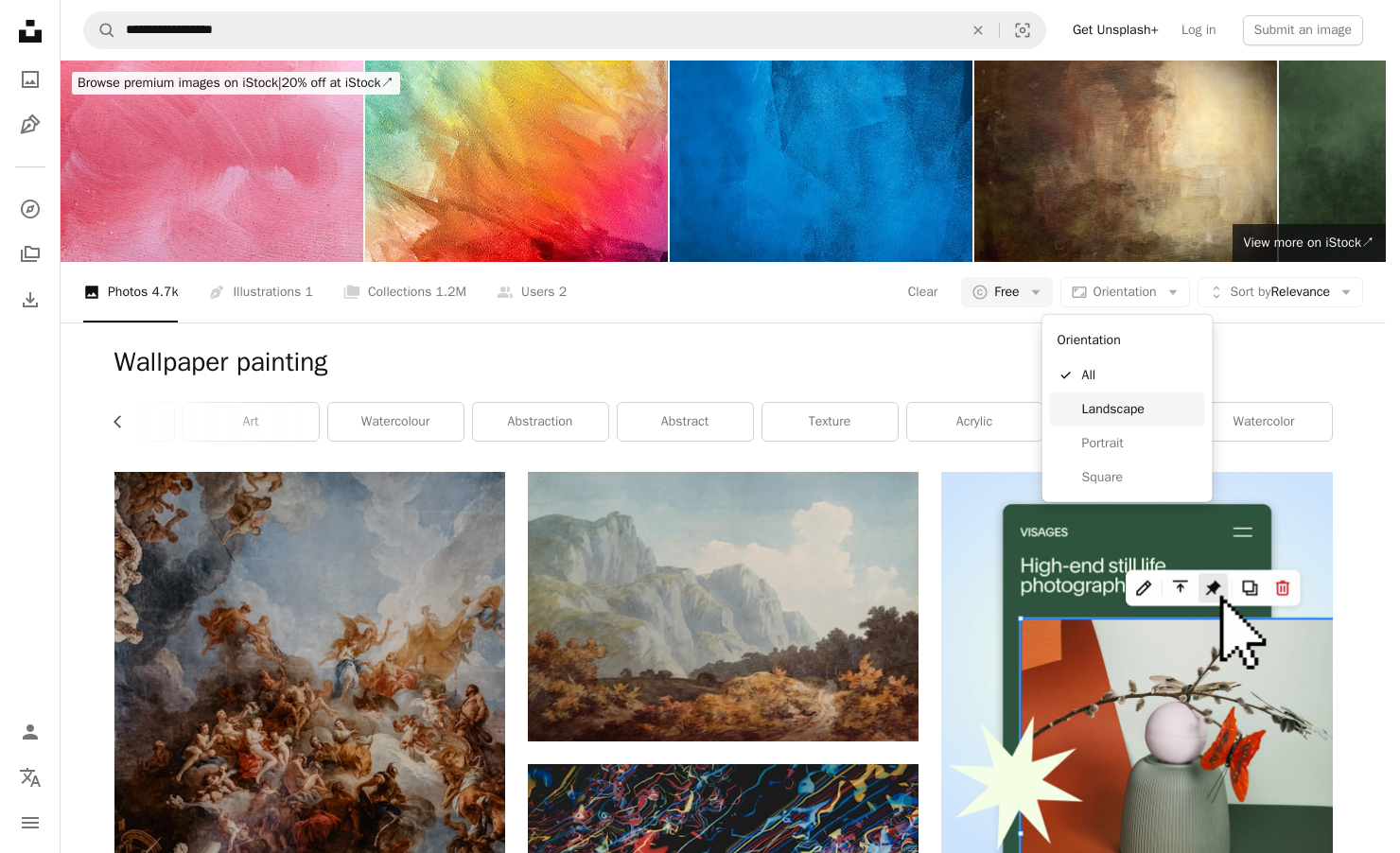 click on "Landscape" at bounding box center [1140, 409] 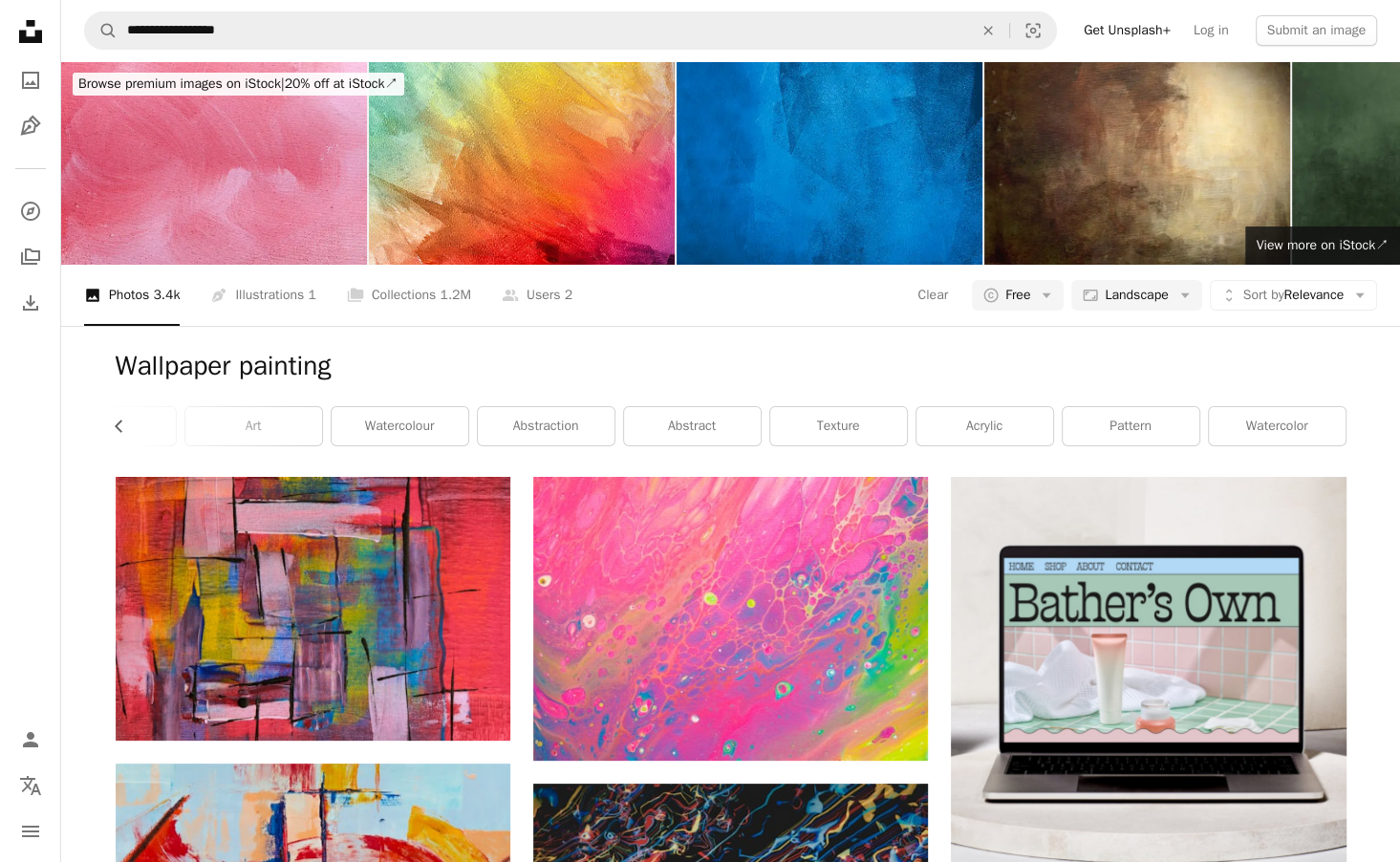scroll, scrollTop: 2294, scrollLeft: 0, axis: vertical 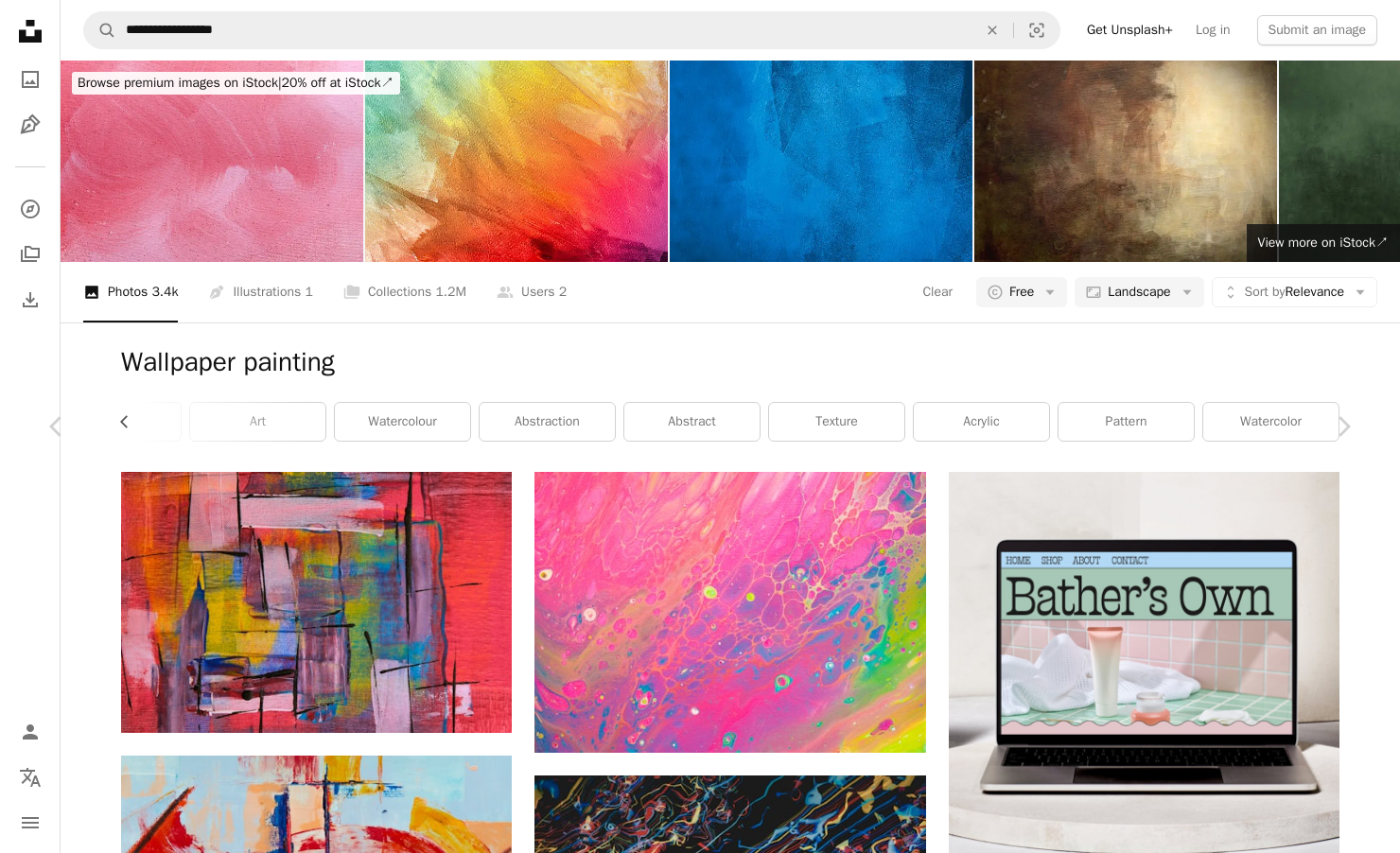 click on "An X shape Chevron left Chevron right [NAME] Available for hire A checkmark inside of a circle A heart A plus sign Edit image   Plus sign for Unsplash+ Download free Chevron down Zoom in Views 700,813 Downloads 3,656 Featured in Photos A forward-right arrow Share Info icon Info More Actions Calendar outlined Published on  February 8, 2023 Camera Canon, EOS 2000D Safety Free to use under the  Unsplash License wallpaper texture art painting liquid abstraction woman female adult jewelry ice accessories gemstone ornament Free images Browse premium related images on iStock  |  Save 20% with code UNSPLASH20 View more on iStock  ↗ Related images A heart A plus sign [NAME] Arrow pointing down Plus sign for Unsplash+ A heart A plus sign [NAME] For  Unsplash+ A lock   Download A heart A plus sign FlyD Available for hire A checkmark inside of a circle Arrow pointing down A heart A plus sign [NAME] For  Unsplash+ A lock   Download A heart A plus sign FlyD" at bounding box center [700, 6280] 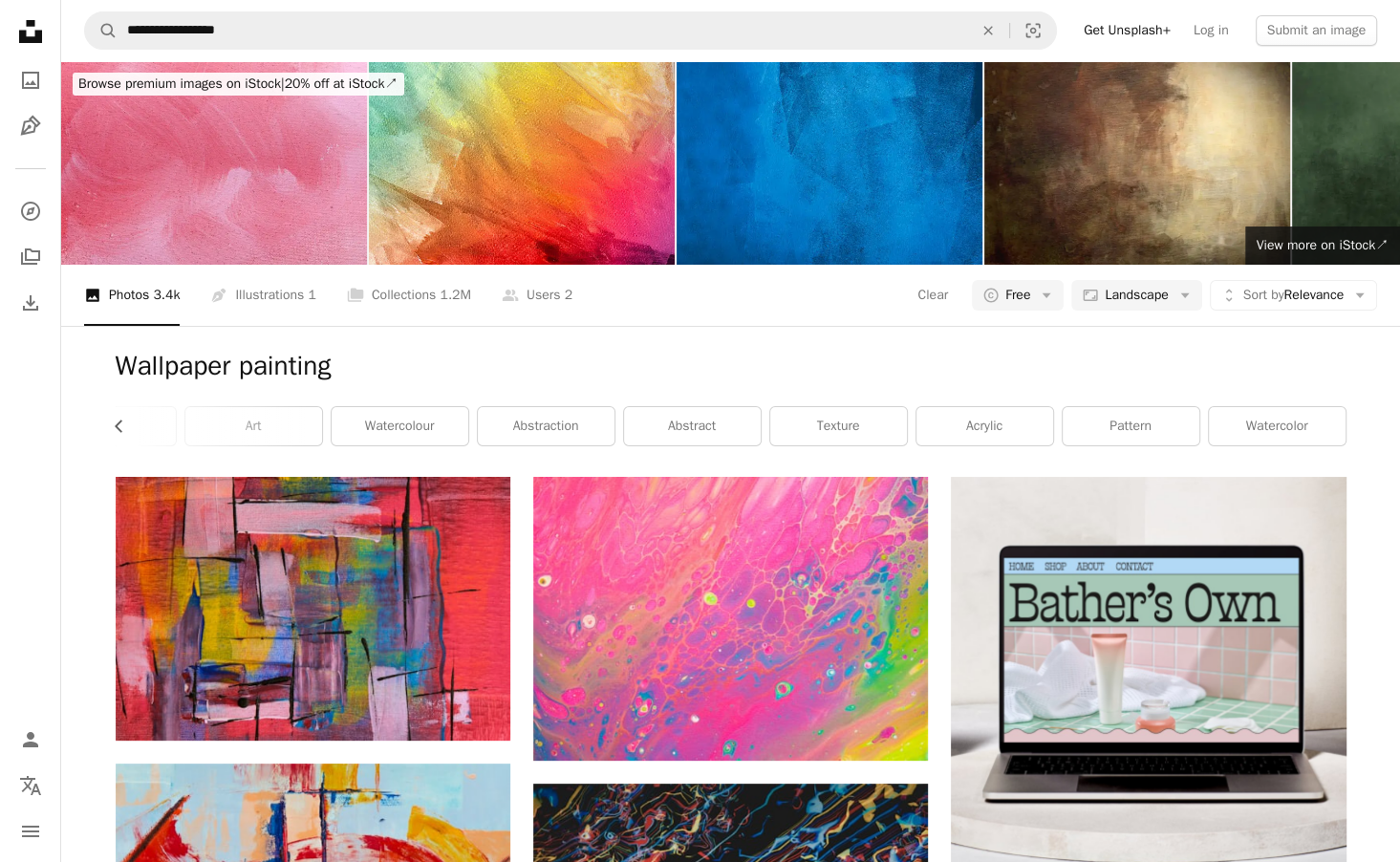 scroll, scrollTop: 5053, scrollLeft: 0, axis: vertical 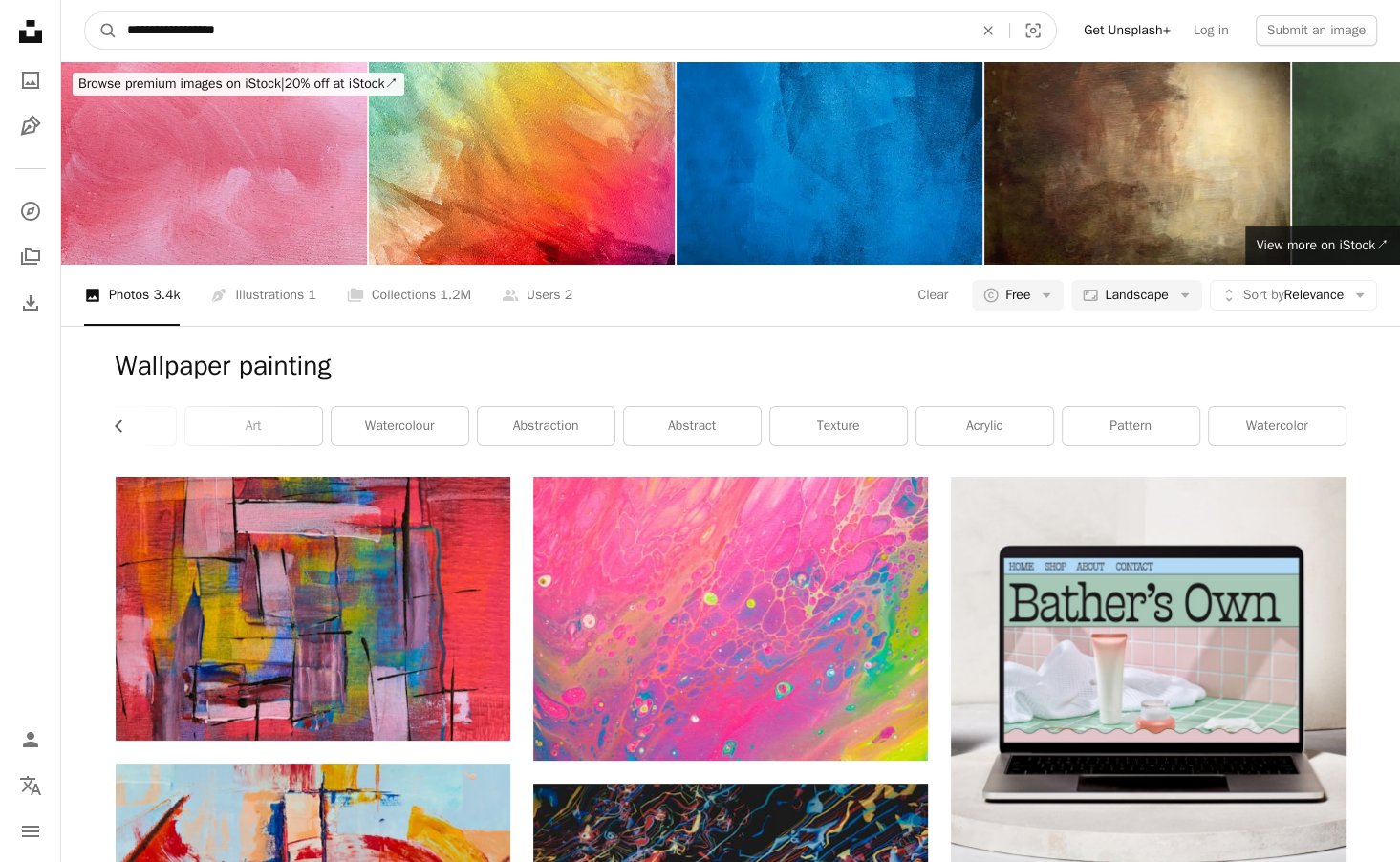 click on "**********" at bounding box center [542, 31] 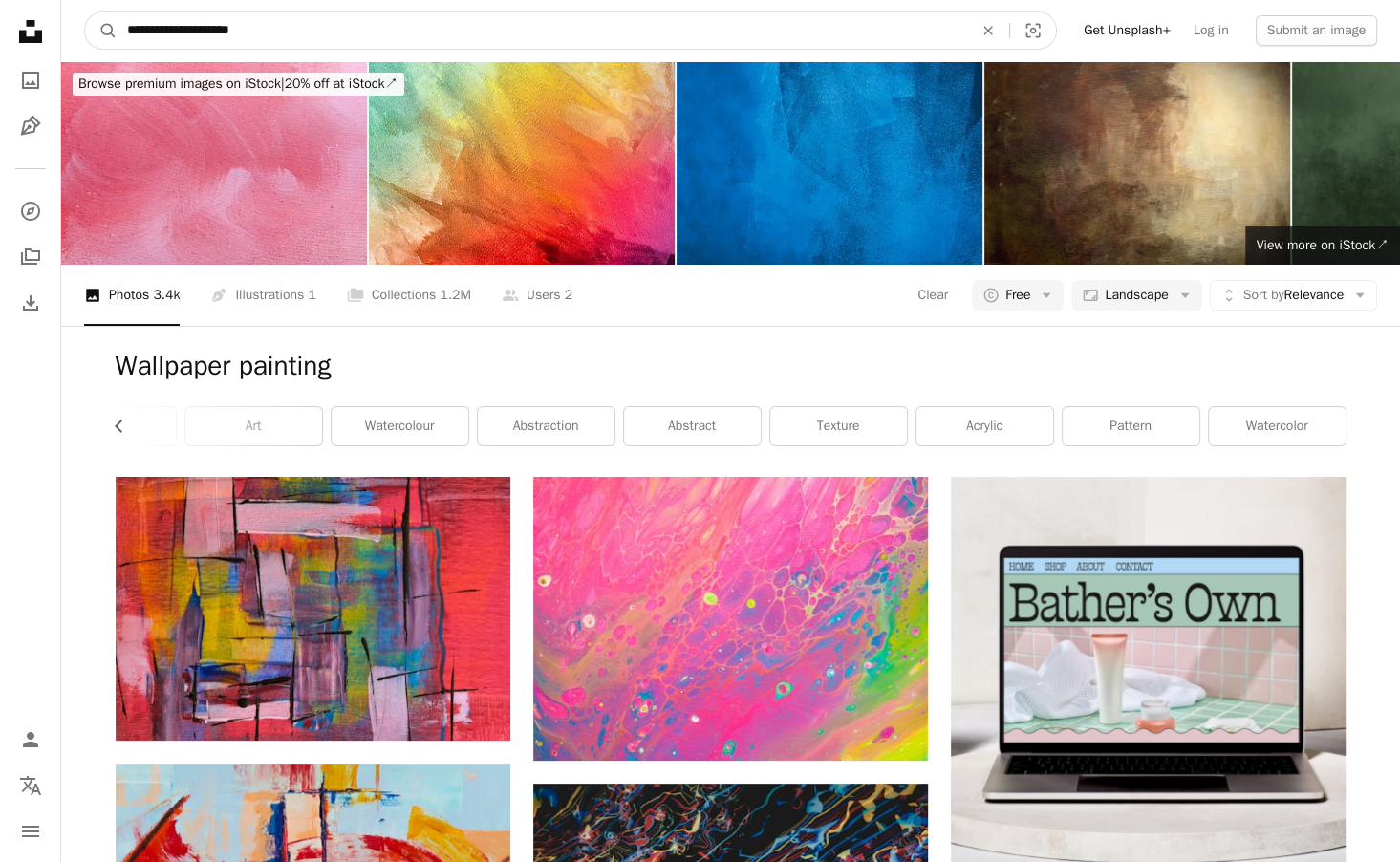 type on "**********" 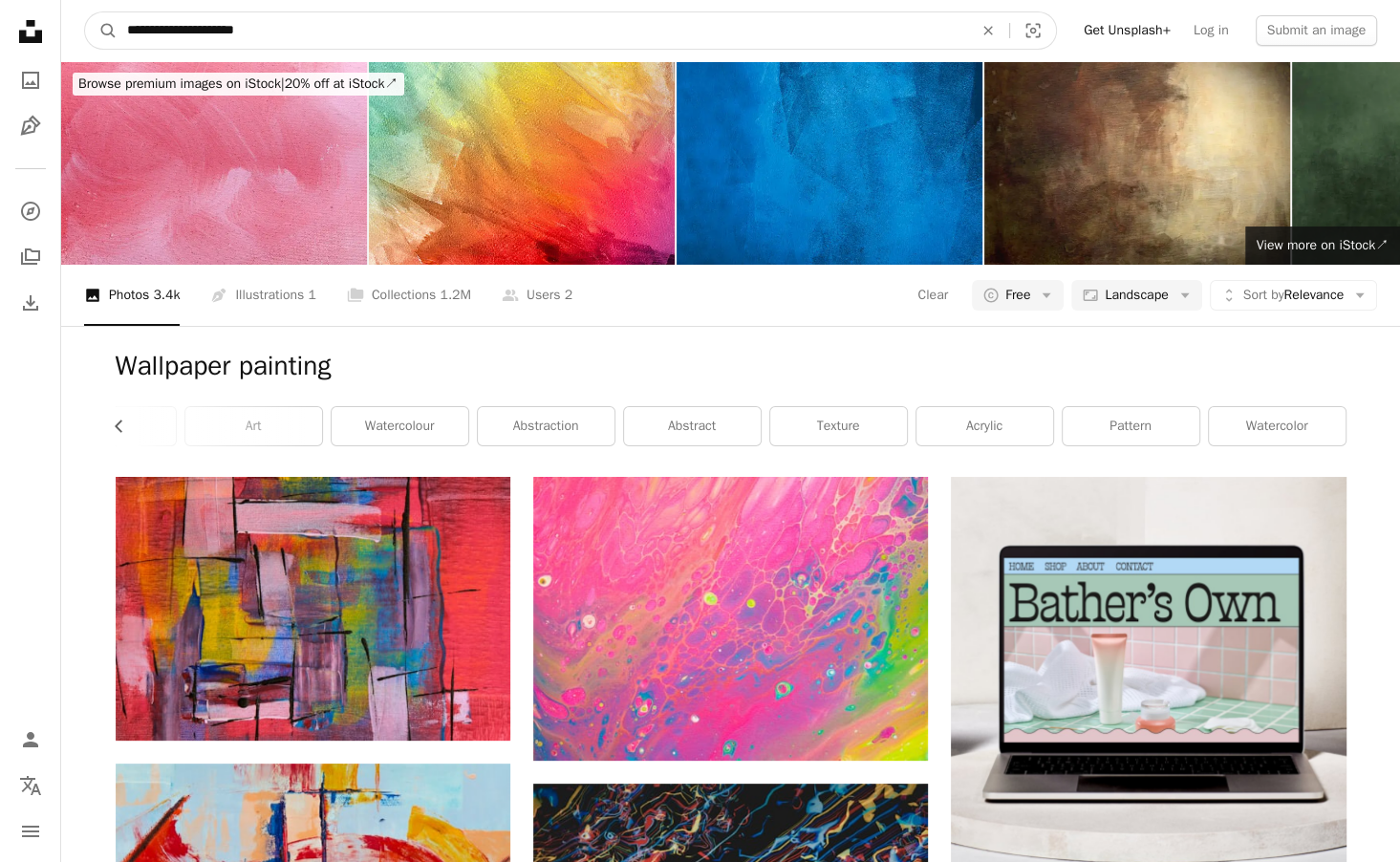 click on "A magnifying glass" at bounding box center (101, 31) 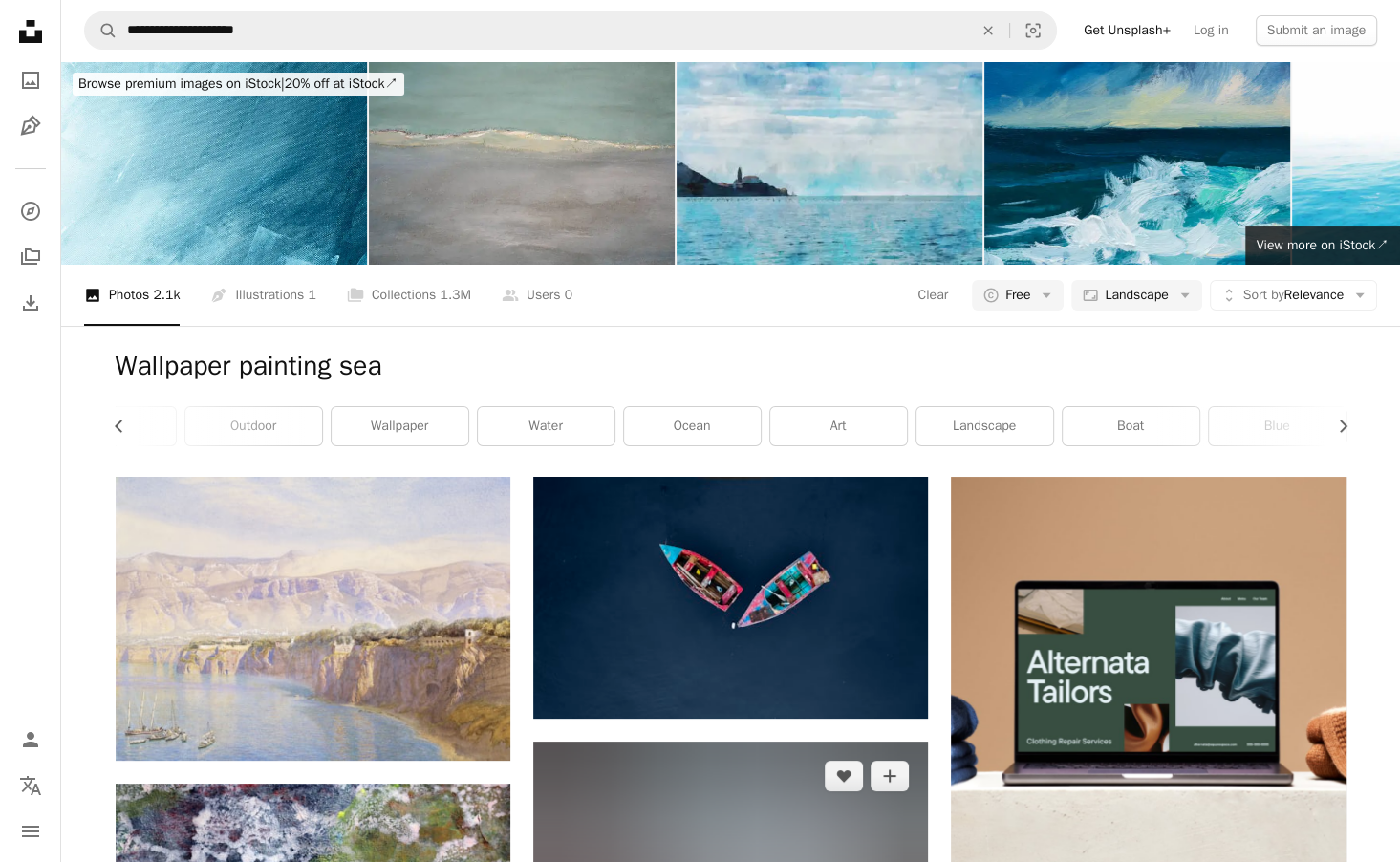 scroll, scrollTop: 2981, scrollLeft: 0, axis: vertical 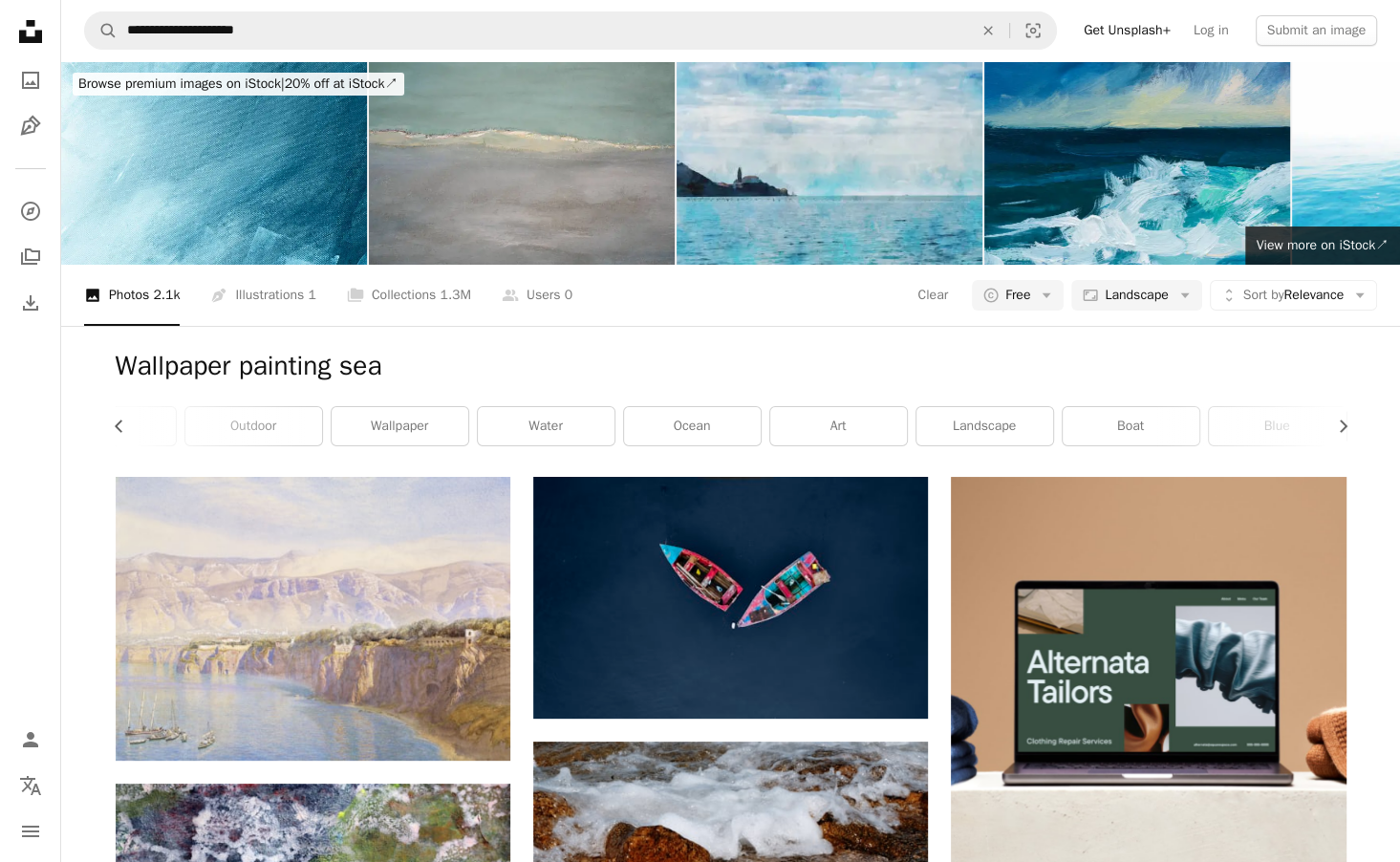click on "Load more" at bounding box center (731, 3592) 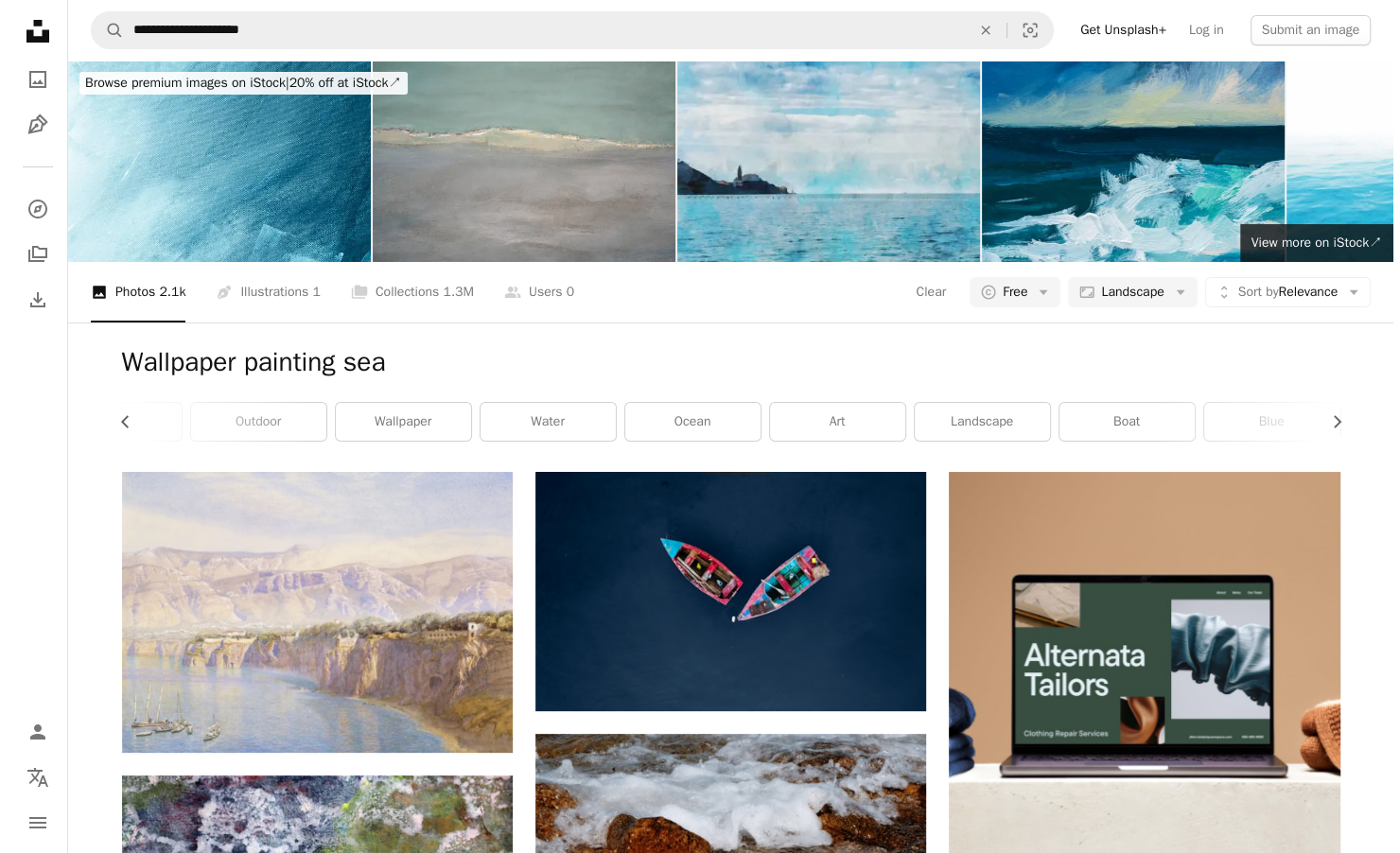 scroll, scrollTop: 16819, scrollLeft: 0, axis: vertical 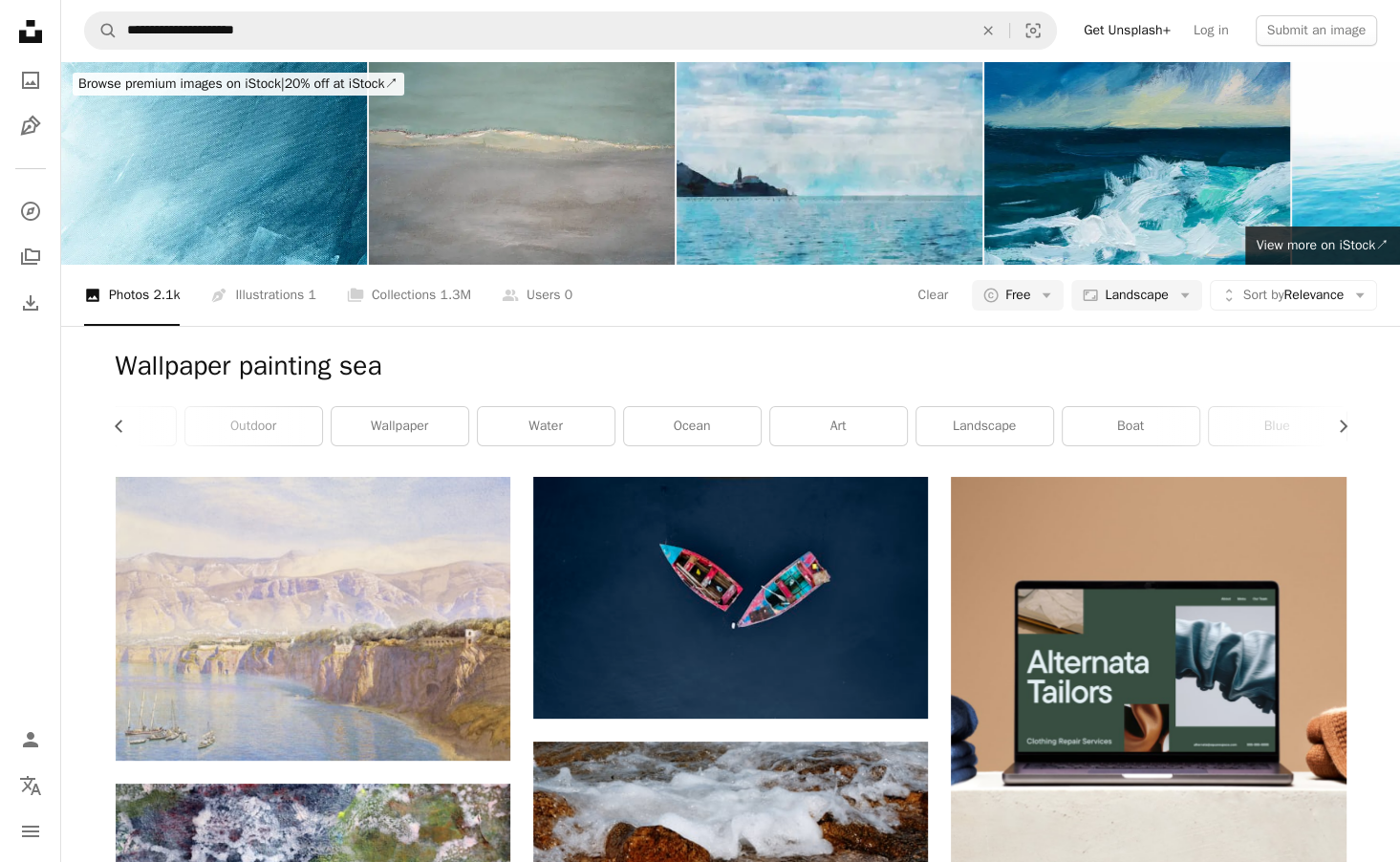 click at bounding box center [1148, 17316] 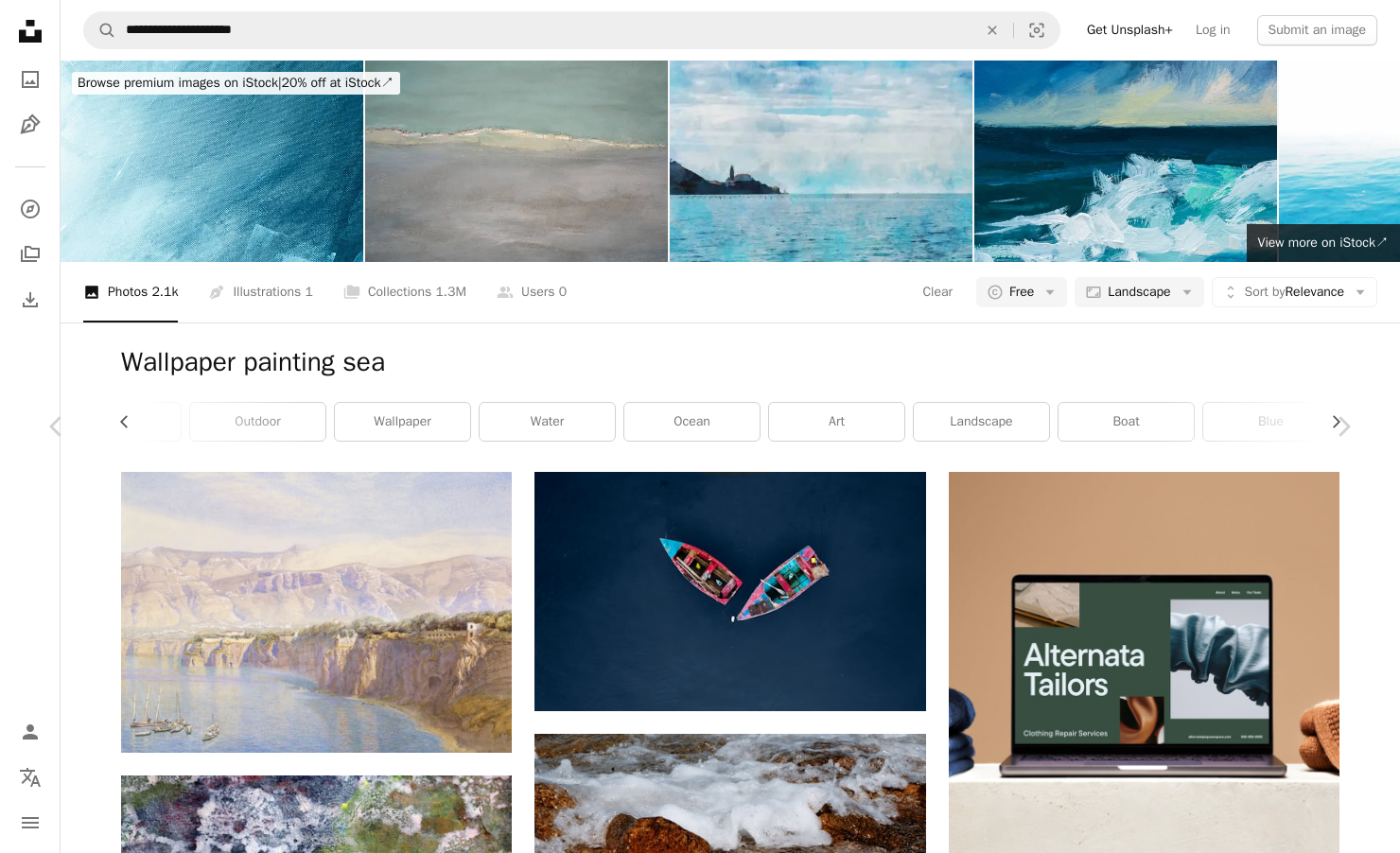 scroll, scrollTop: 1008, scrollLeft: 0, axis: vertical 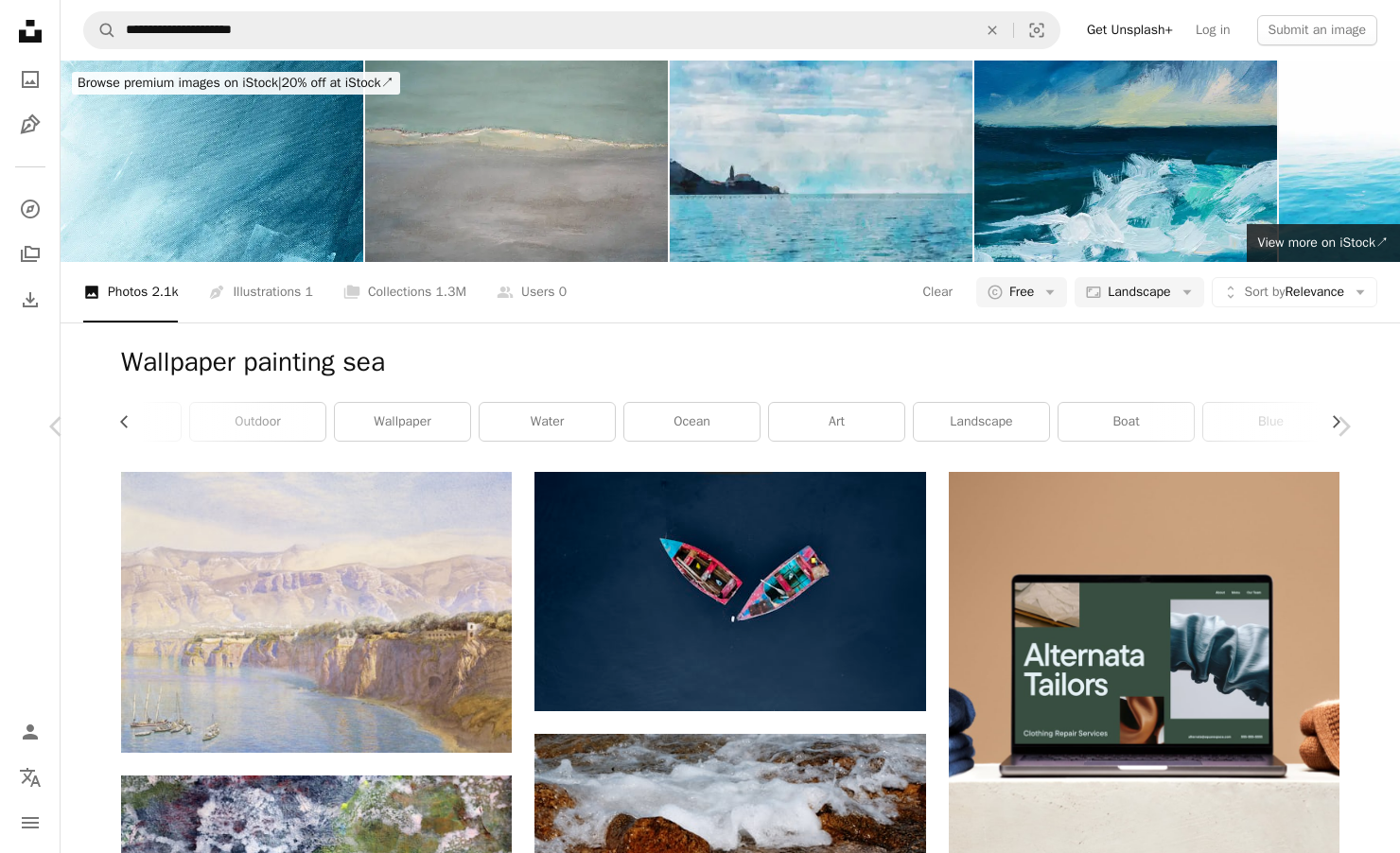 click on "An X shape Chevron left Chevron right [NAME] [USERNAME] A heart A plus sign Edit image   Plus sign for Unsplash+ Download free Chevron down Zoom in Views 6,026 Downloads 52 A forward-right arrow Share Info icon Info More Actions #2 Calendar outlined Published on  December 3, 2024 Camera NIKON, COOLPIX P100 Safety Free to use under the  Unsplash License texture sea underwater pool swimming pool outdoors ocean floor Backgrounds Browse premium related images on iStock  |  Save 20% with code UNSPLASH20 View more on iStock  ↗ Related images A heart A plus sign [NAME] Available for hire A checkmark inside of a circle Arrow pointing down Plus sign for Unsplash+ A heart A plus sign Curated Lifestyle For  Unsplash+ A lock   Download A heart A plus sign [NAME] Arrow pointing down Plus sign for Unsplash+ A heart A plus sign [NAME] For  Unsplash+ A lock   Download A heart A plus sign [NAME] Arrow pointing down A heart A plus sign" at bounding box center [700, 21014] 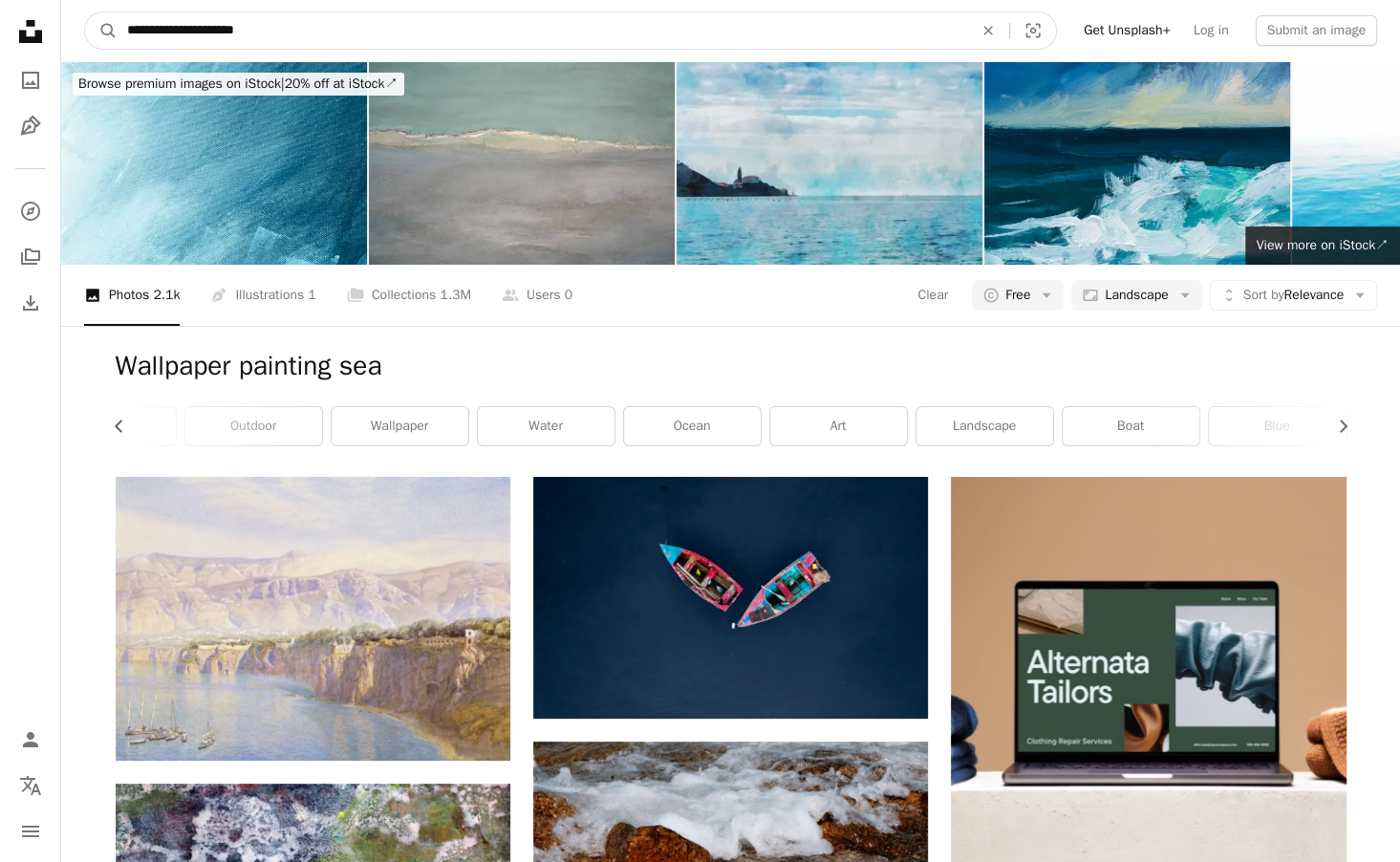 click on "**********" at bounding box center (542, 31) 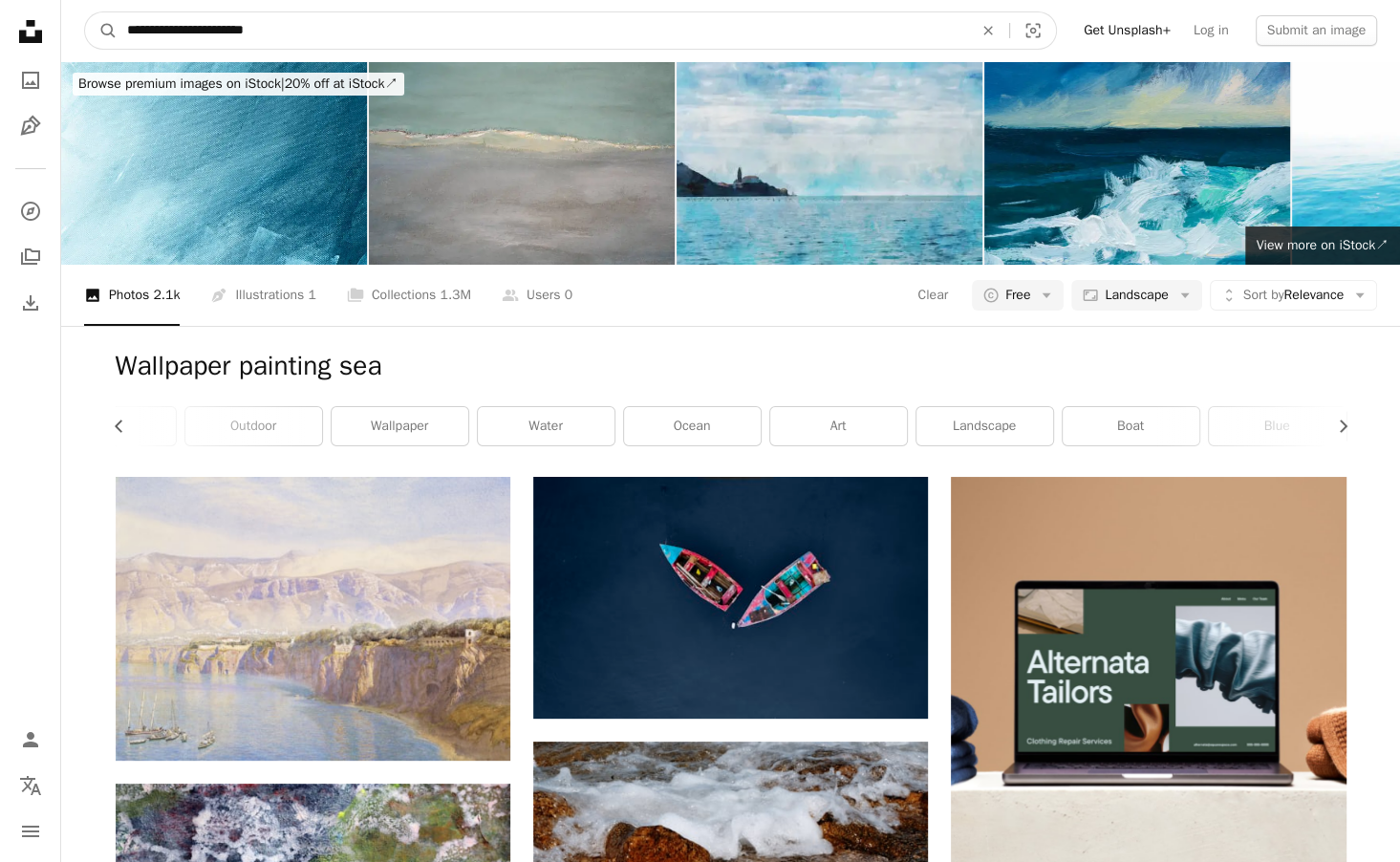 type on "**********" 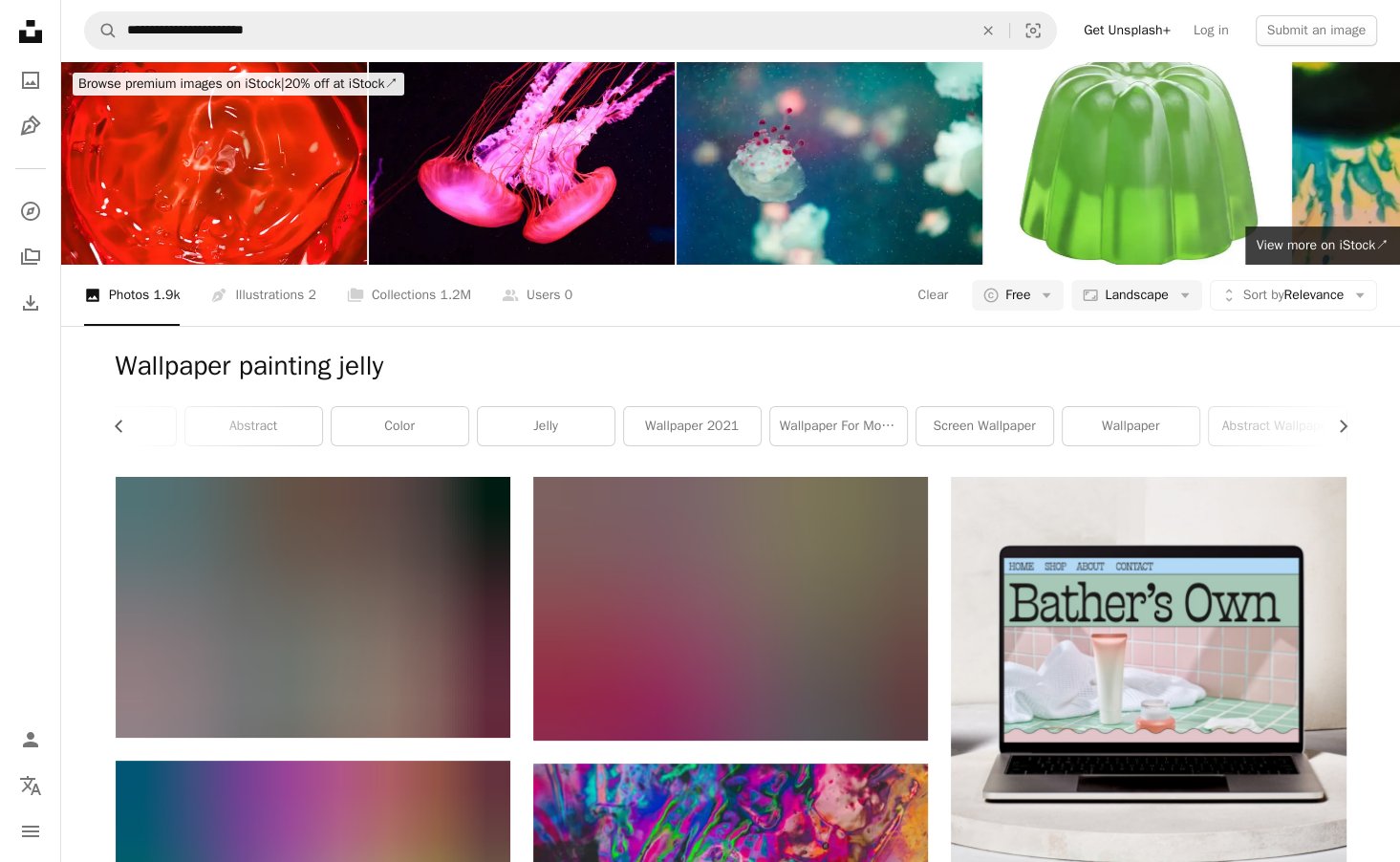 scroll, scrollTop: 3027, scrollLeft: 0, axis: vertical 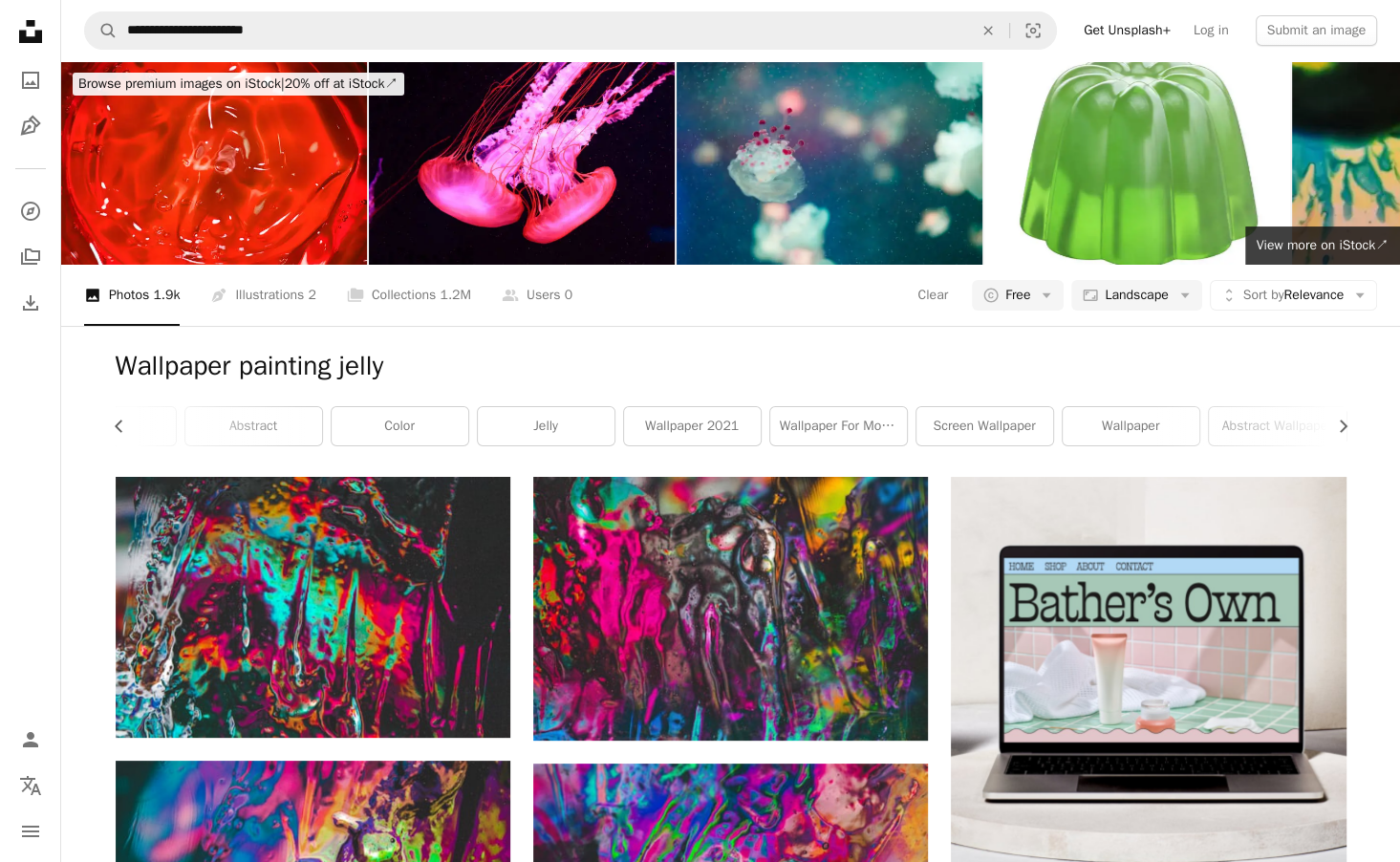 click on "Load more" at bounding box center (731, 3639) 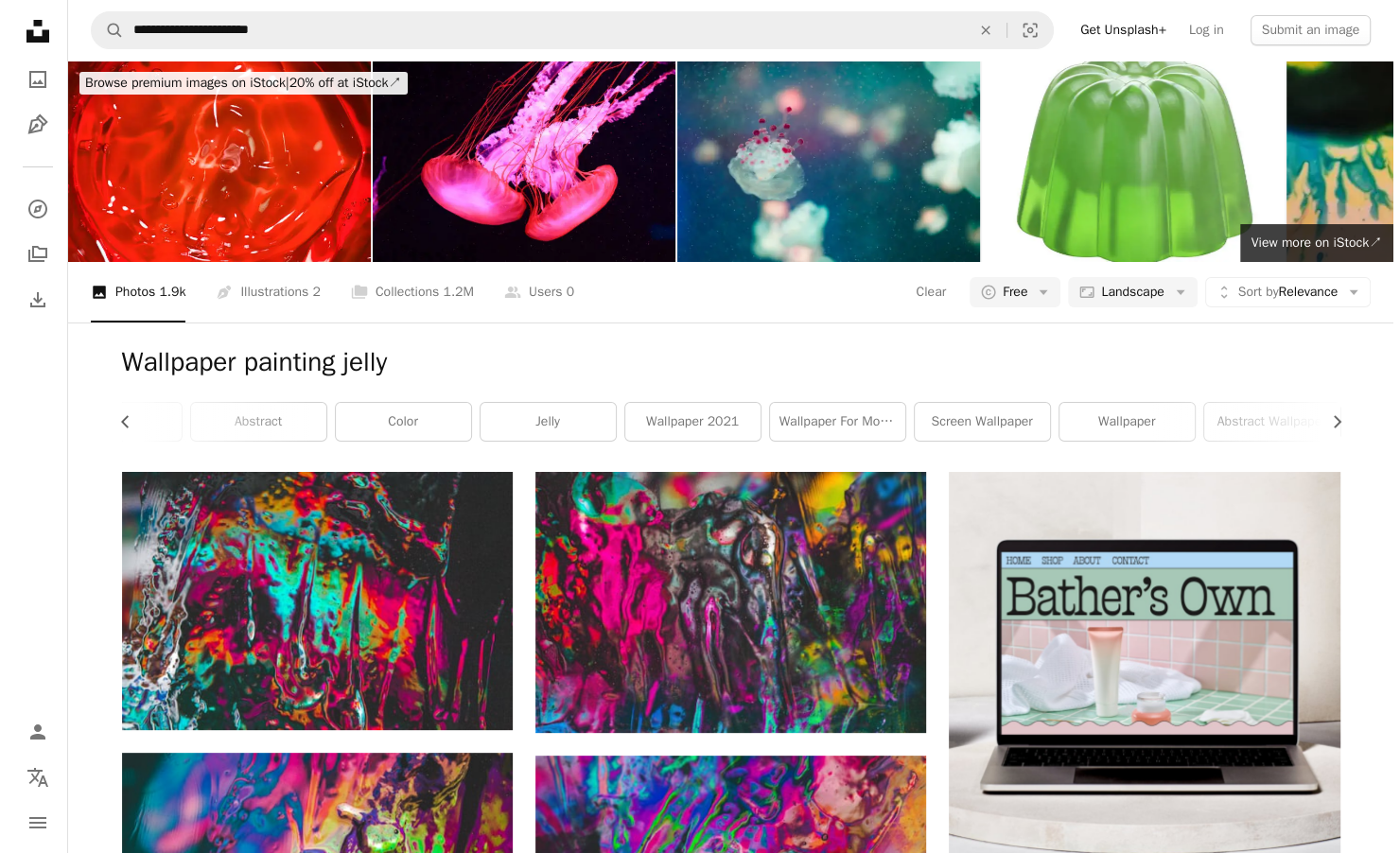 scroll, scrollTop: 5769, scrollLeft: 0, axis: vertical 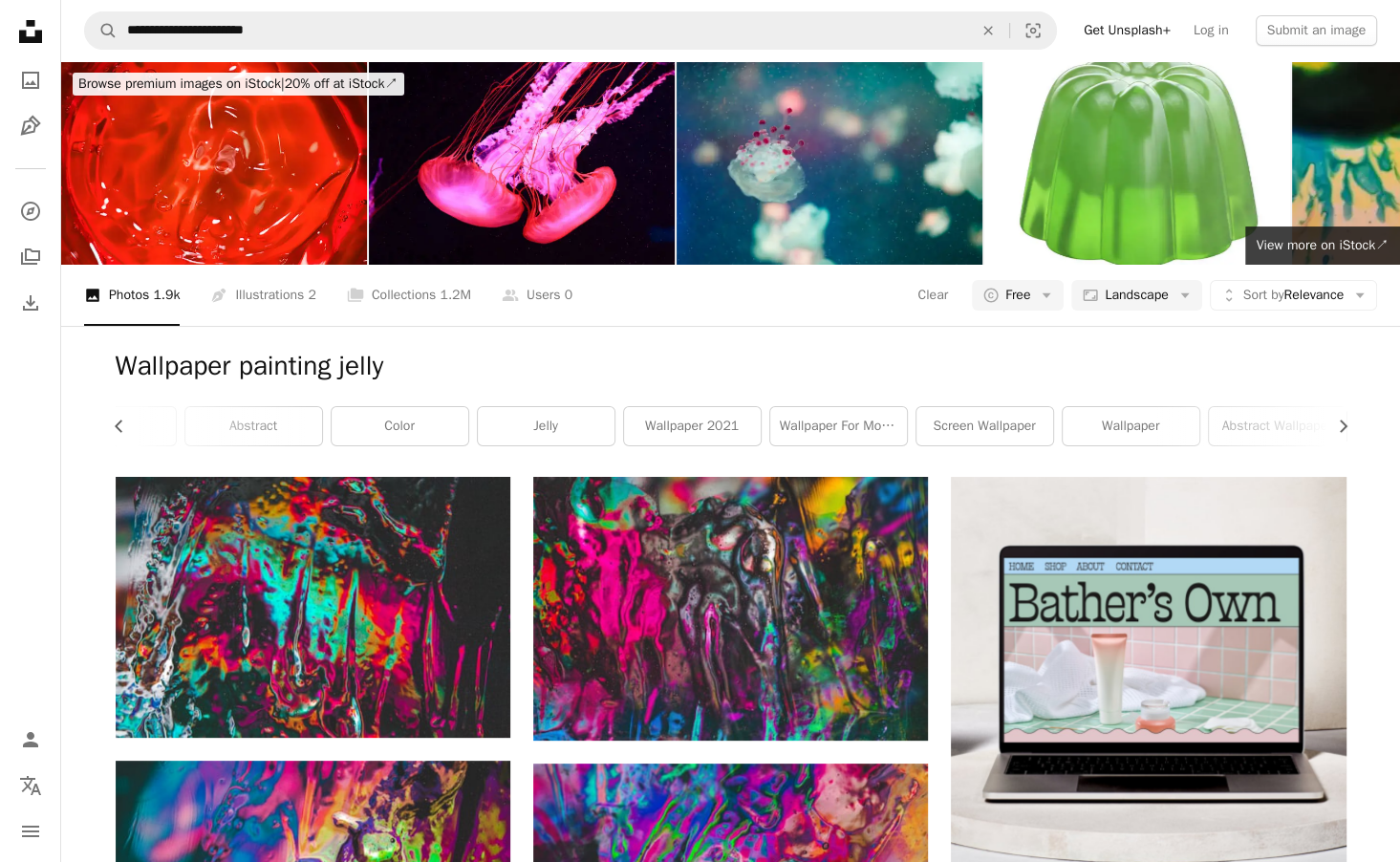 click at bounding box center [730, 6288] 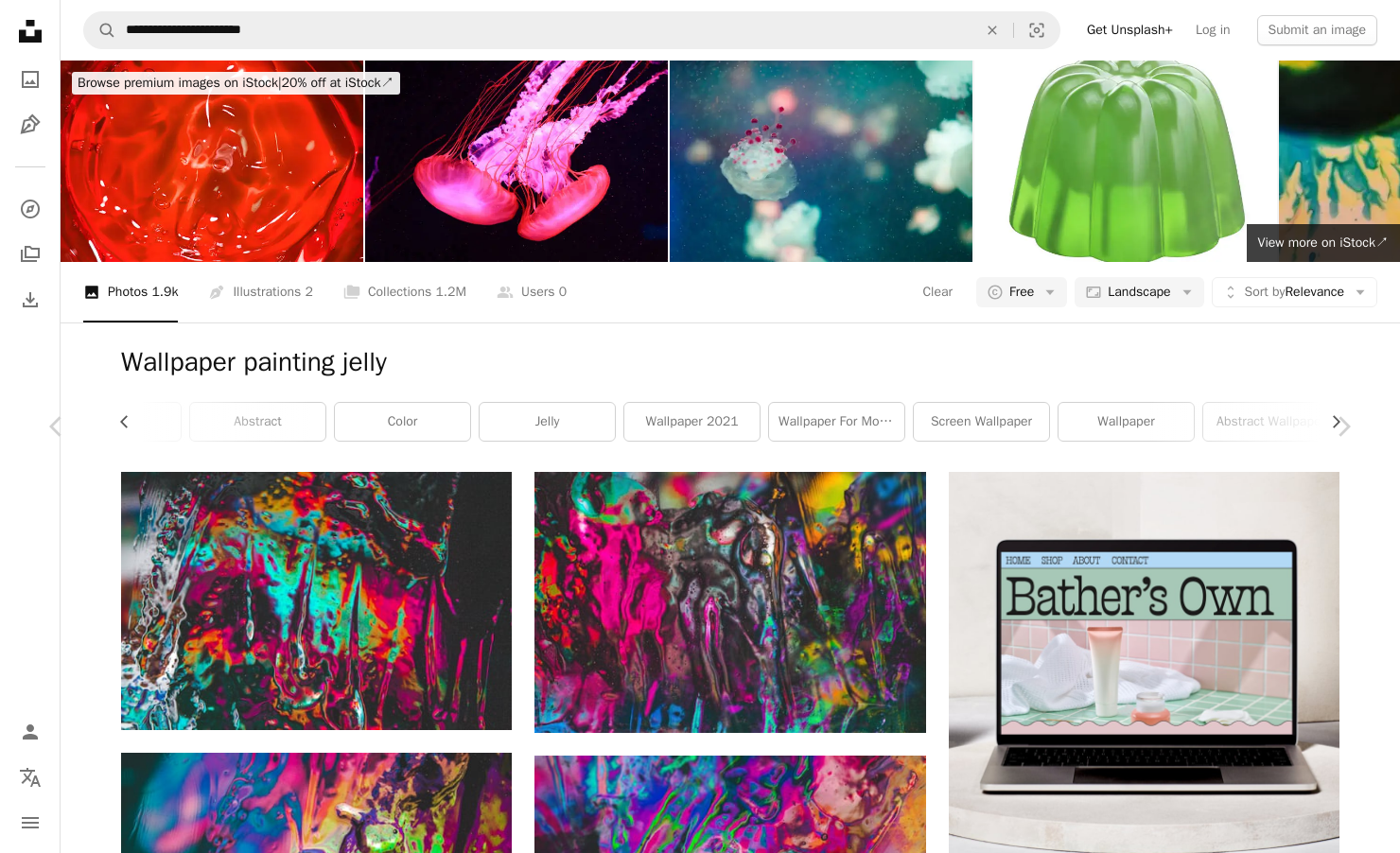 scroll, scrollTop: 3404, scrollLeft: 0, axis: vertical 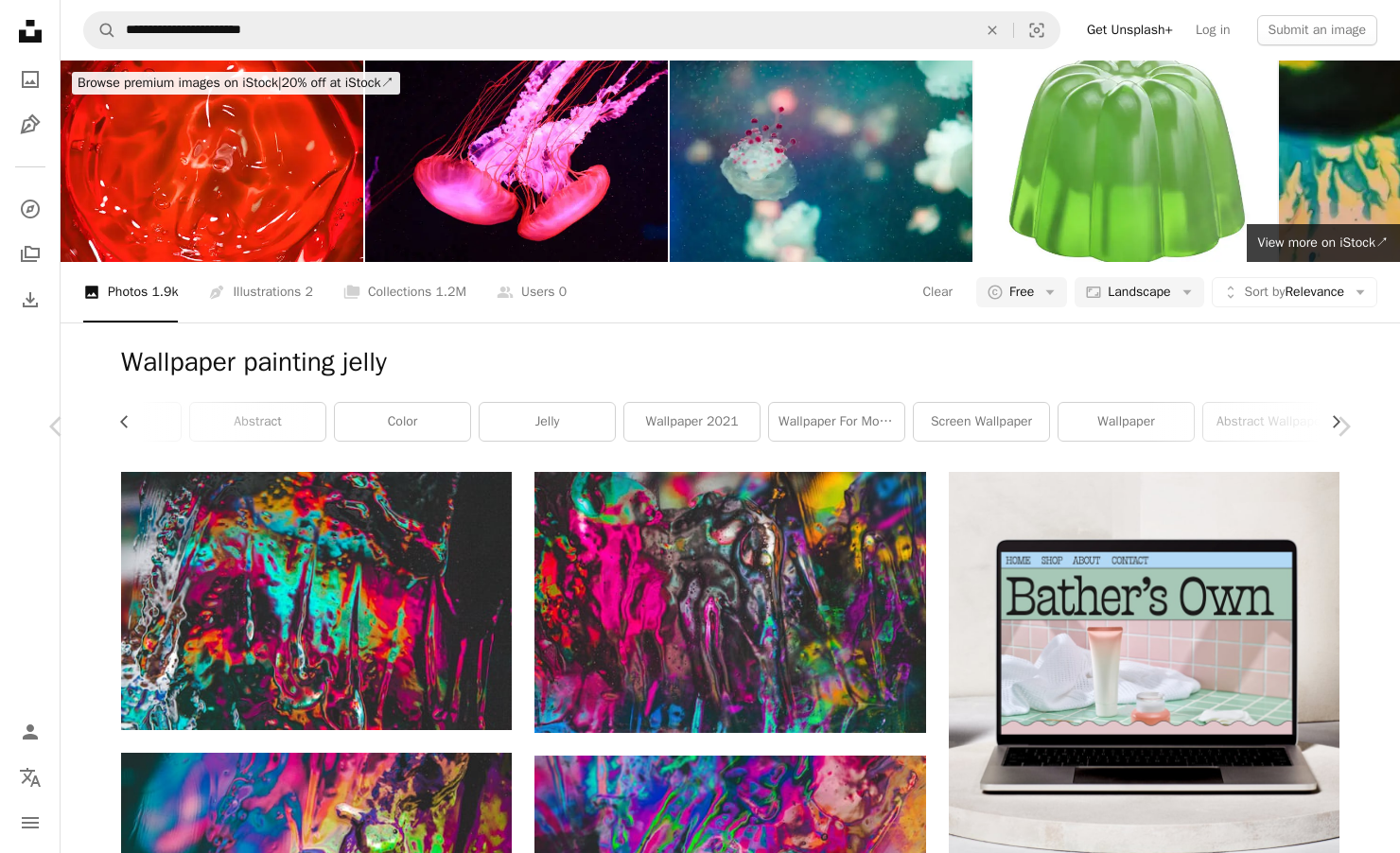click on "Download free" at bounding box center [1164, 10032] 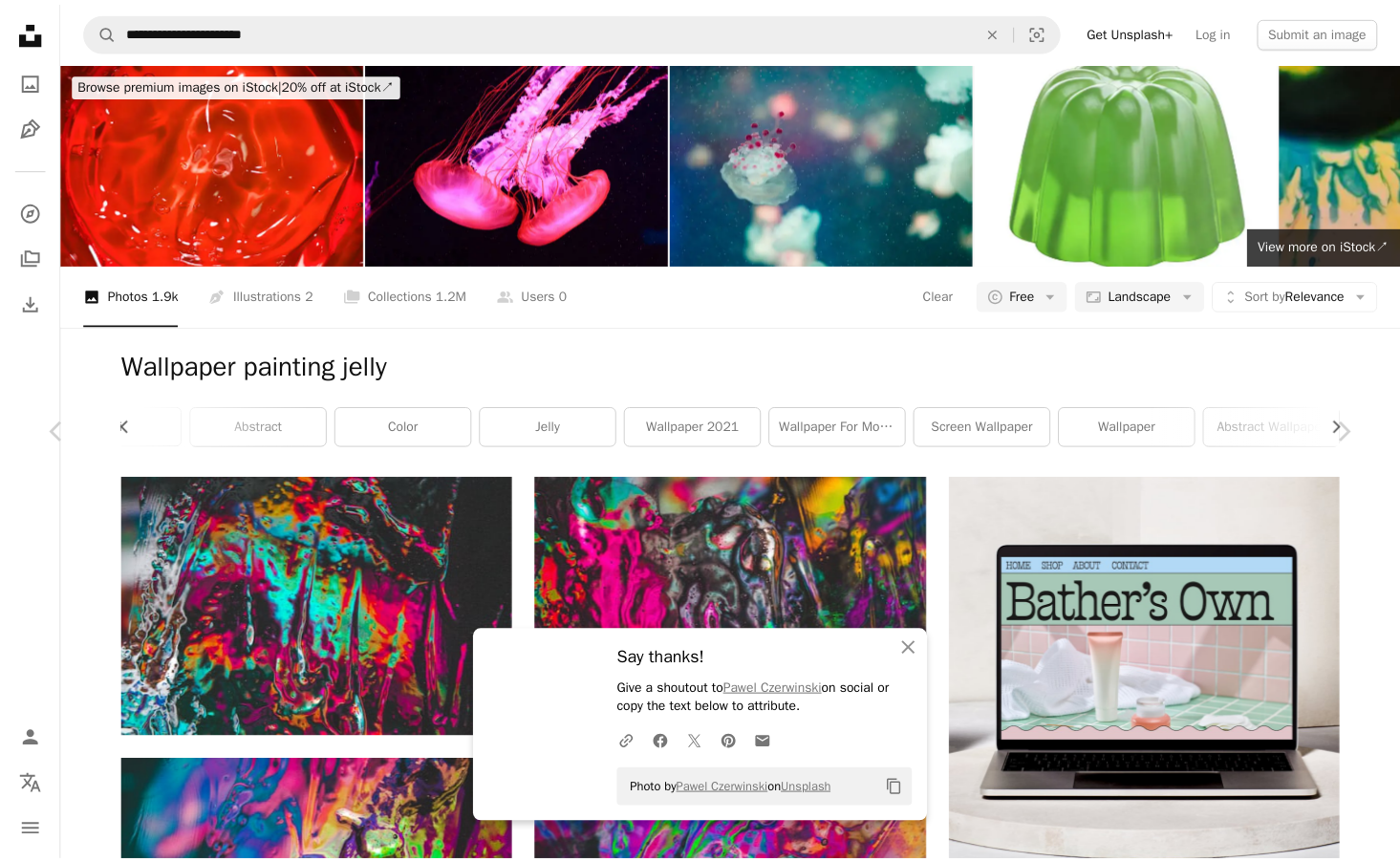 scroll, scrollTop: 4205, scrollLeft: 0, axis: vertical 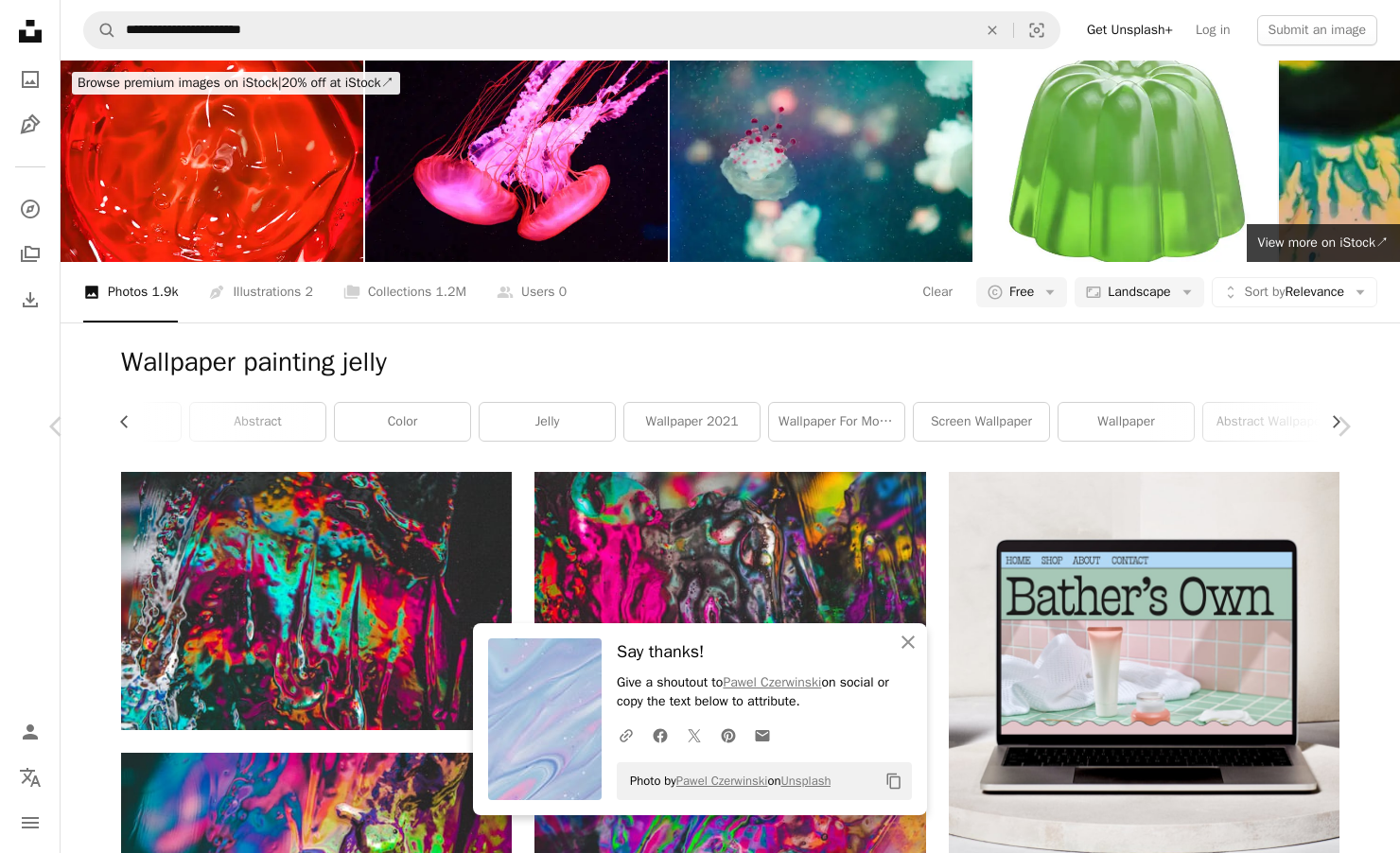 click on "An X shape Chevron left Chevron right [NAME] For  Unsplash+ A heart A plus sign Edit image   Plus sign for Unsplash+ Download free Chevron down Zoom in Views 447,827 Downloads 6,256 Featured in Photos A forward-right arrow Share Info icon Info More Actions Calendar outlined Published on  March 3, 2022 Camera Canon, EOS 77D Safety Free to use under the  Unsplash License wallpaper background abstract texture blue painting pattern pink paint bright dreamy abstraction acrylic cyan pouring pour painted flowing art purple Public domain images Browse premium related images on iStock  |  Save 20% with code UNSPLASH20 View more on iStock  ↗ Related images A heart A plus sign [NAME] Arrow pointing down Plus sign for Unsplash+" at bounding box center [700, 10429] 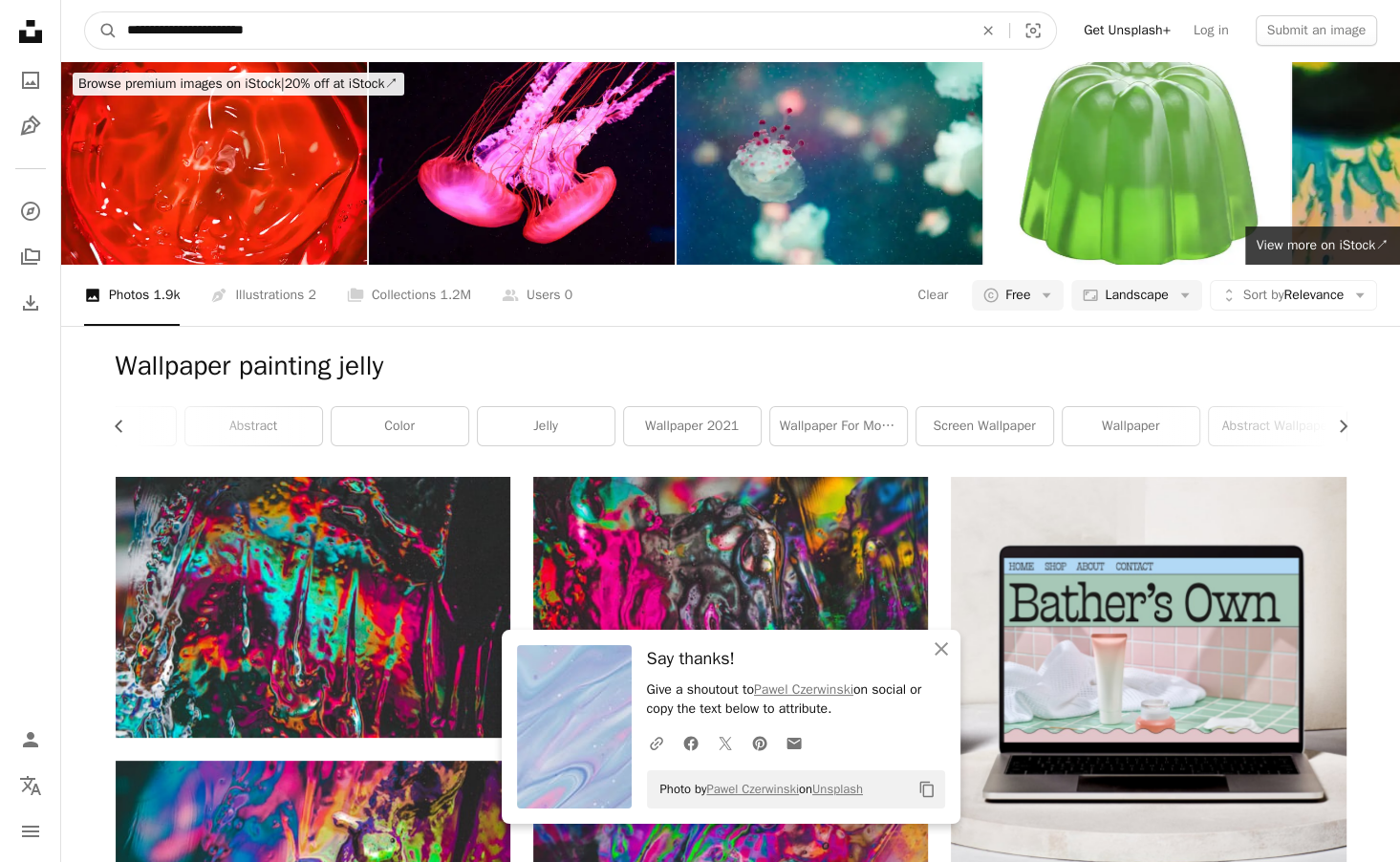 drag, startPoint x: 186, startPoint y: 26, endPoint x: 398, endPoint y: 27, distance: 212.00236 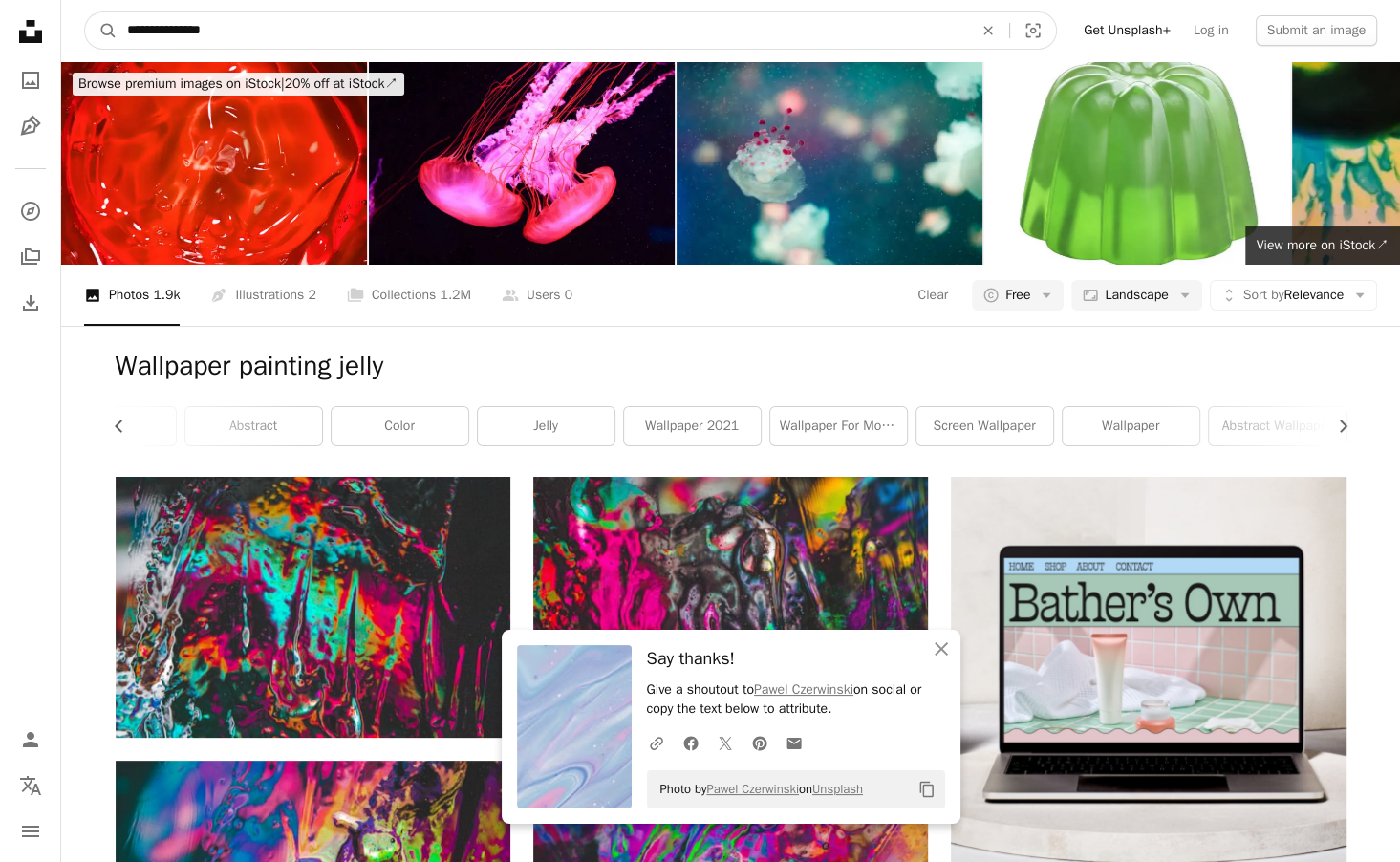 type on "**********" 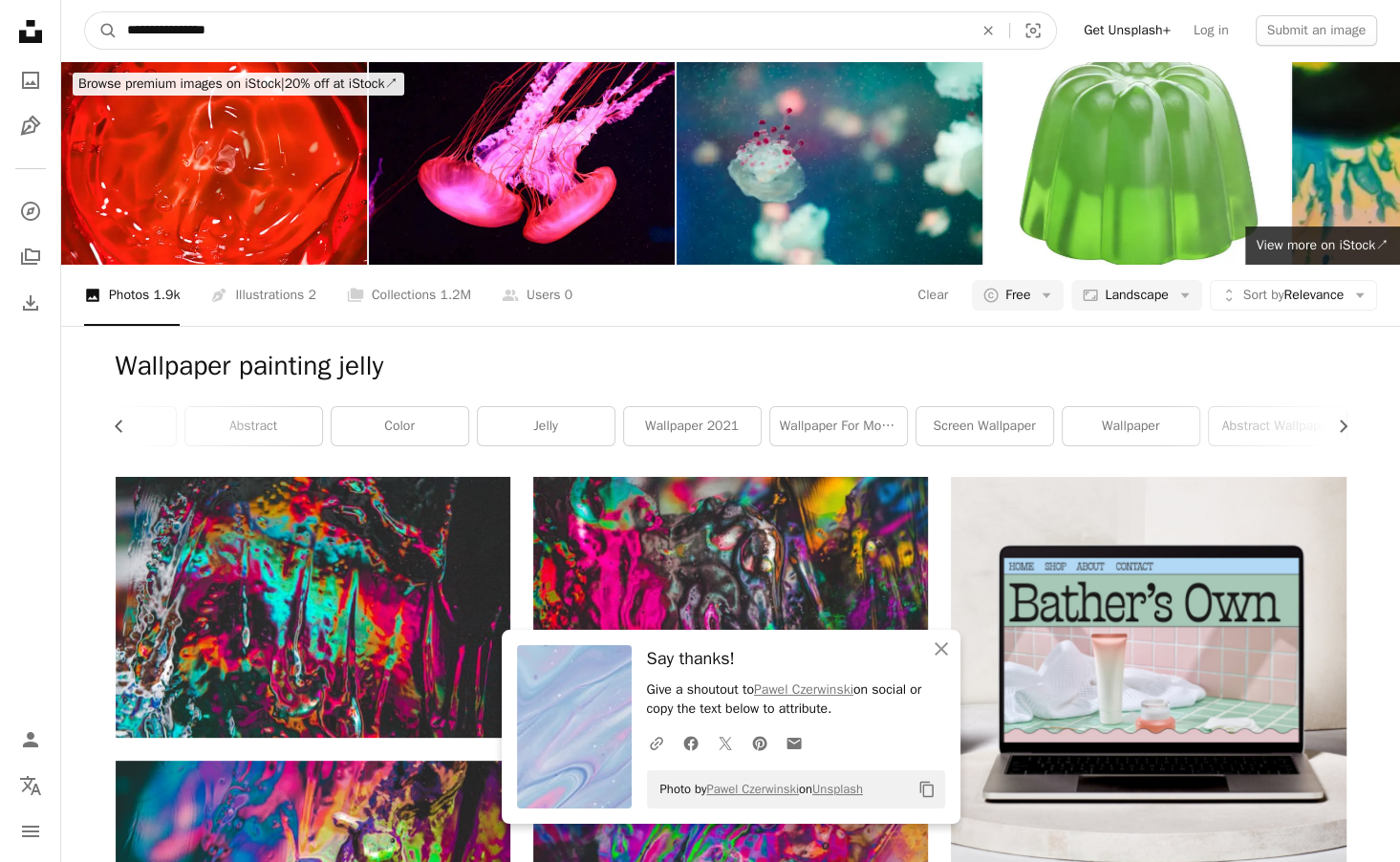 click on "A magnifying glass" at bounding box center (101, 31) 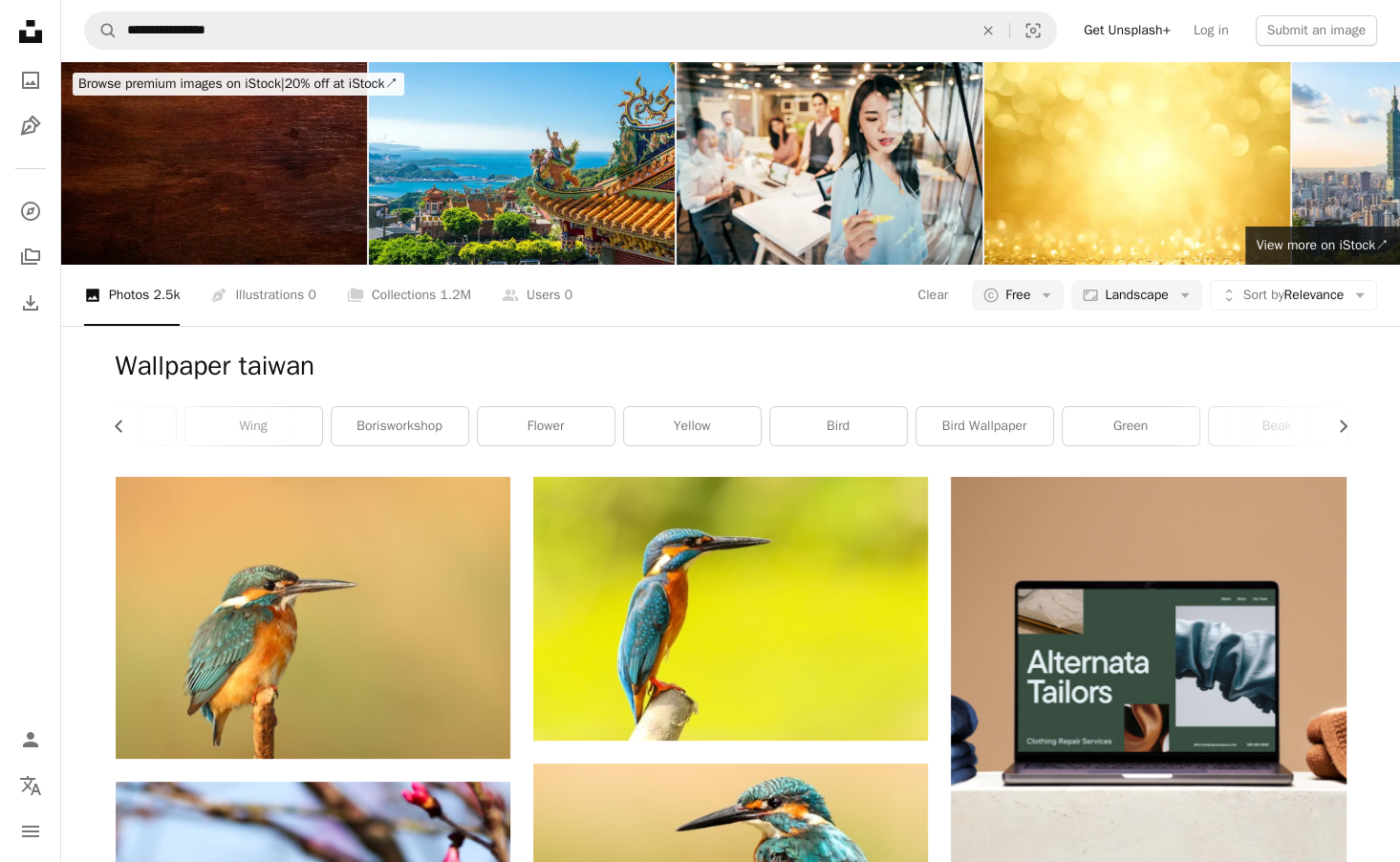 scroll, scrollTop: 0, scrollLeft: 0, axis: both 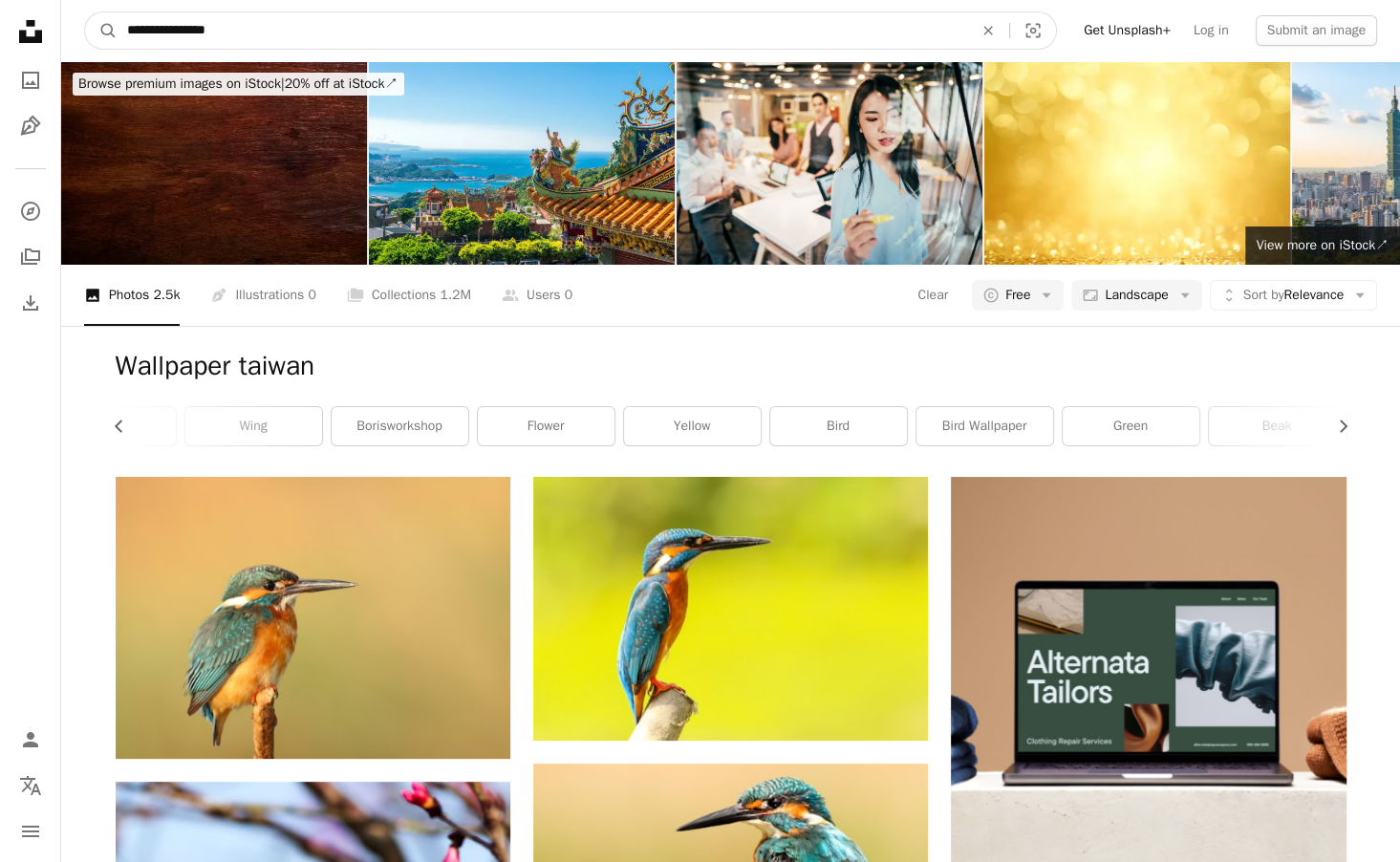 click on "**********" at bounding box center (542, 31) 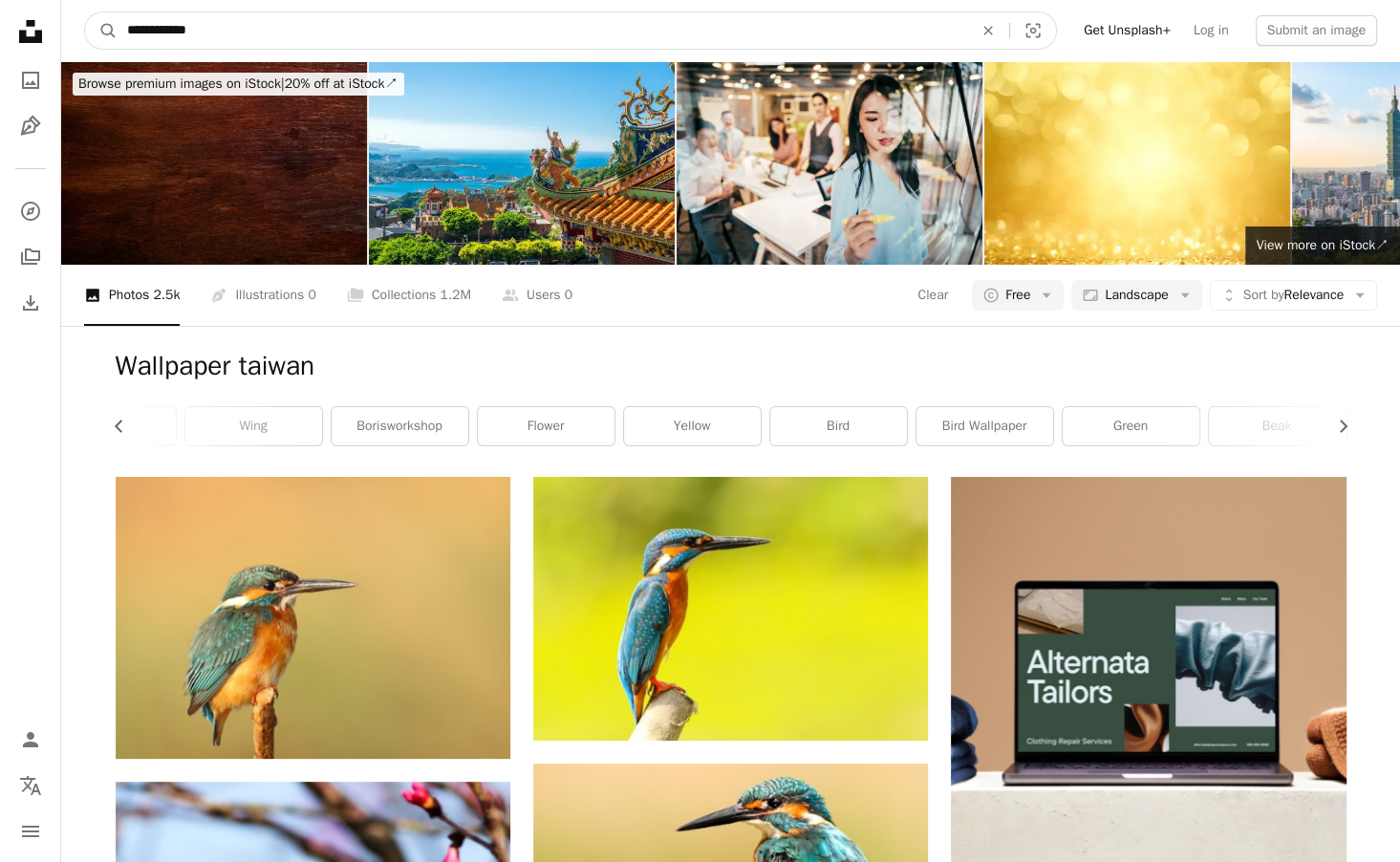 scroll, scrollTop: 127, scrollLeft: 0, axis: vertical 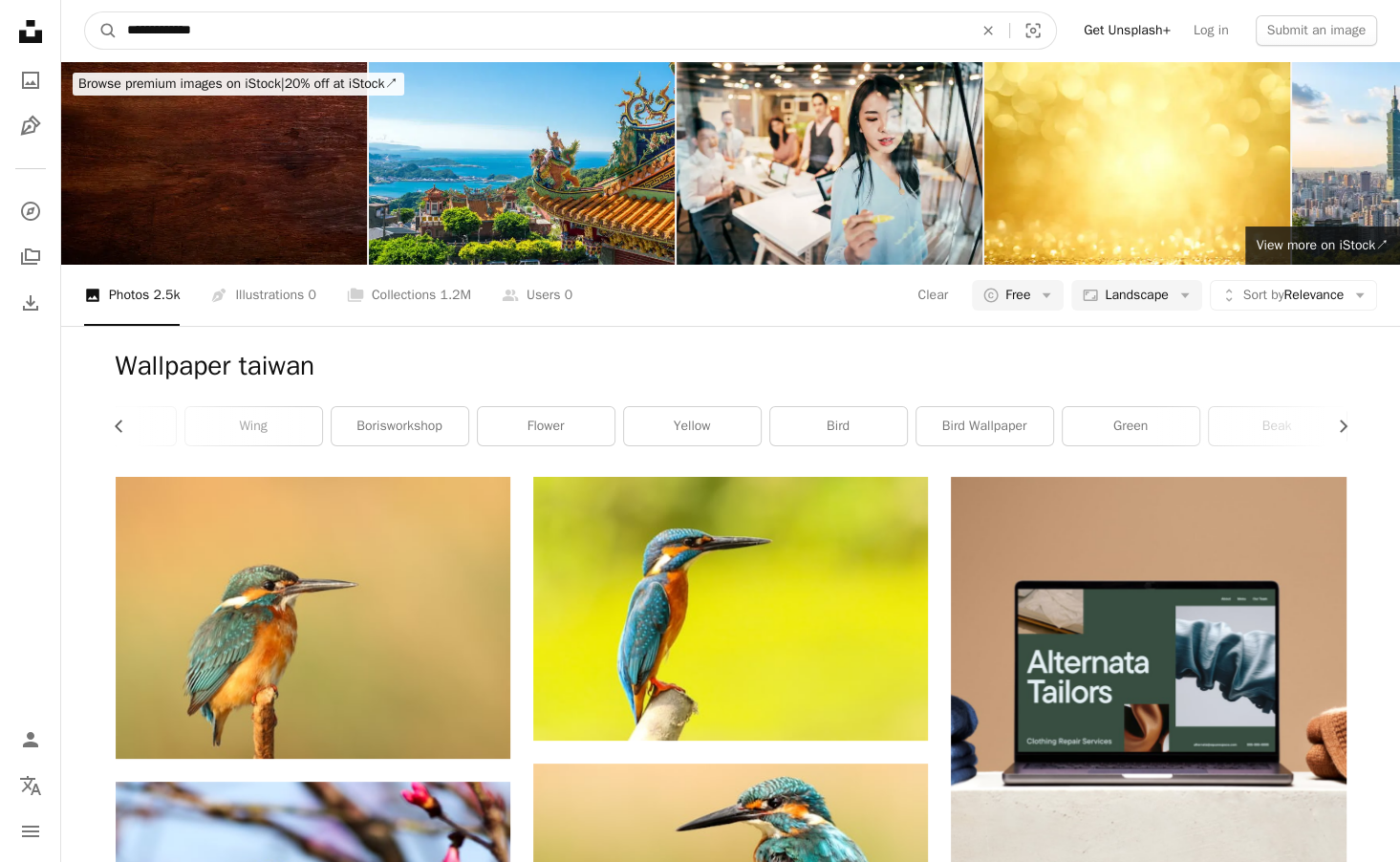 type on "**********" 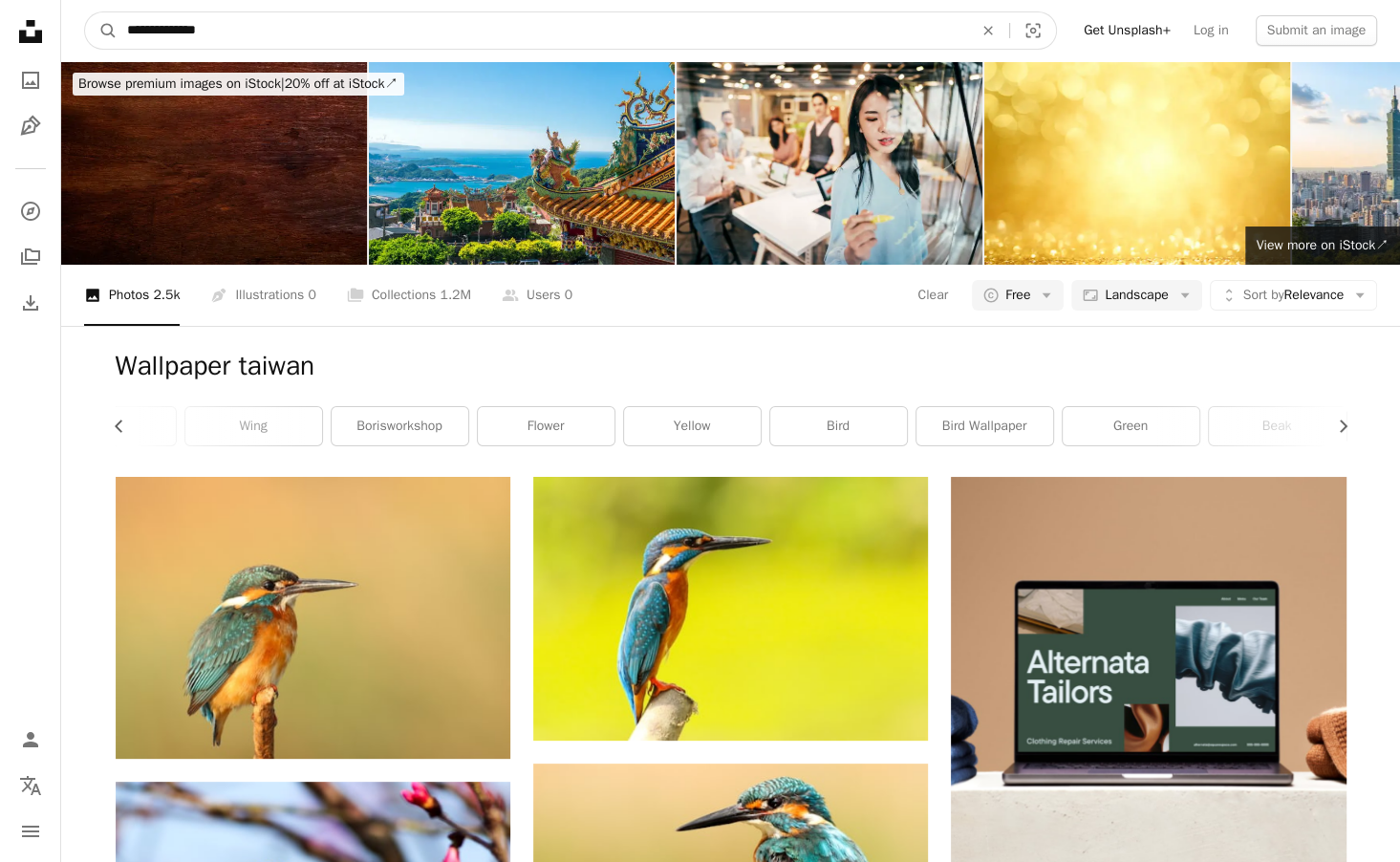 click on "A magnifying glass" at bounding box center (101, 31) 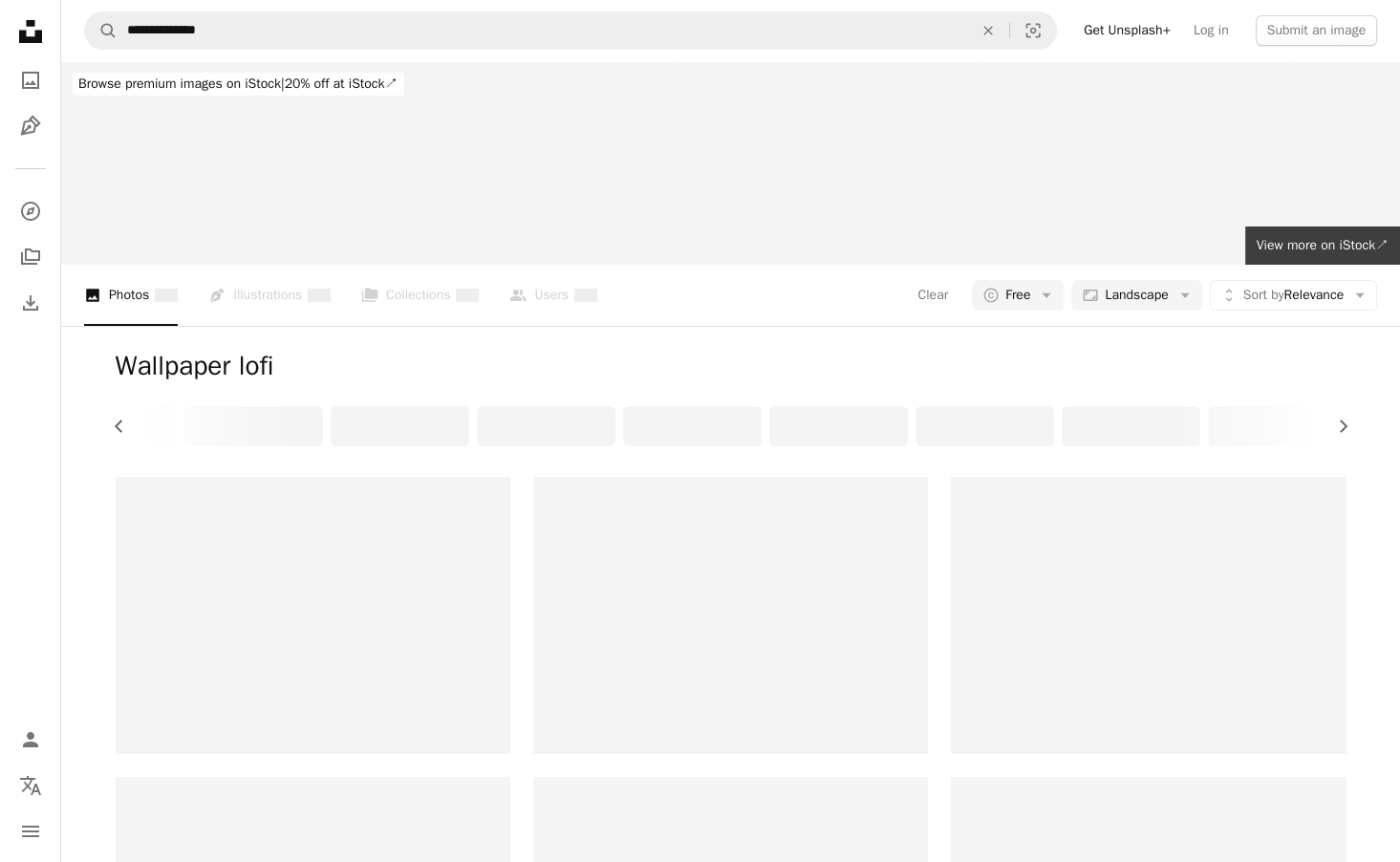 scroll, scrollTop: 0, scrollLeft: 0, axis: both 